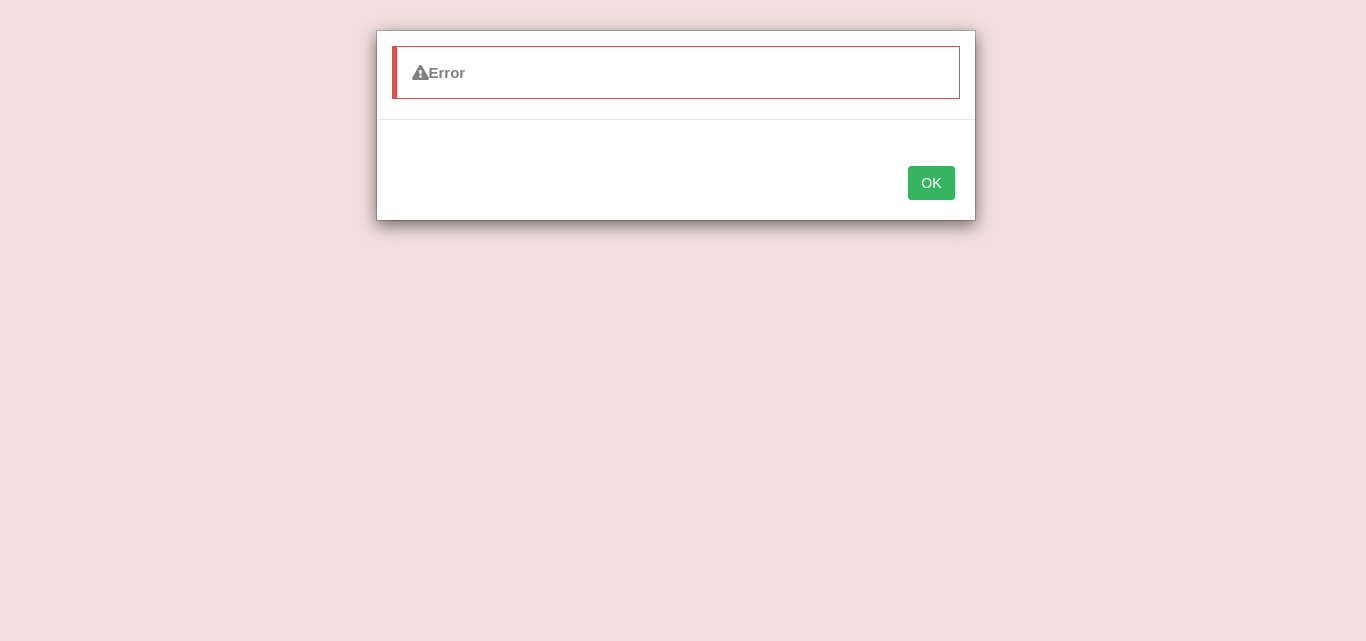 scroll, scrollTop: 409, scrollLeft: 0, axis: vertical 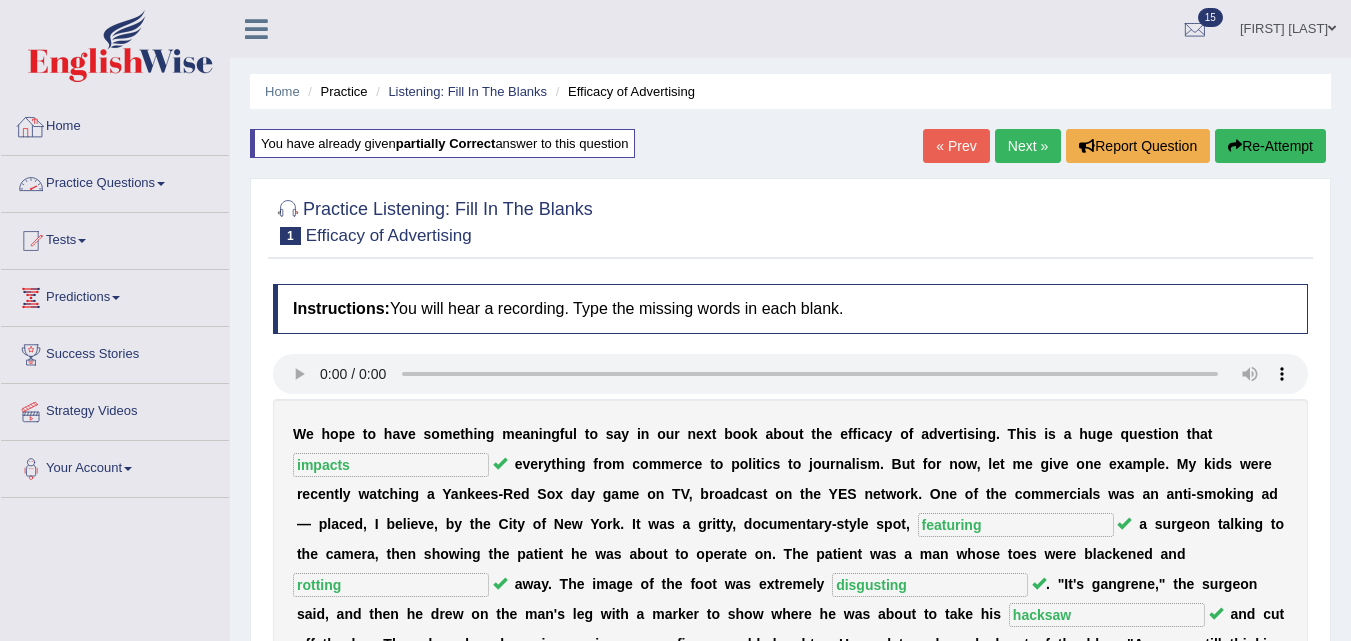 click on "Home" at bounding box center (115, 124) 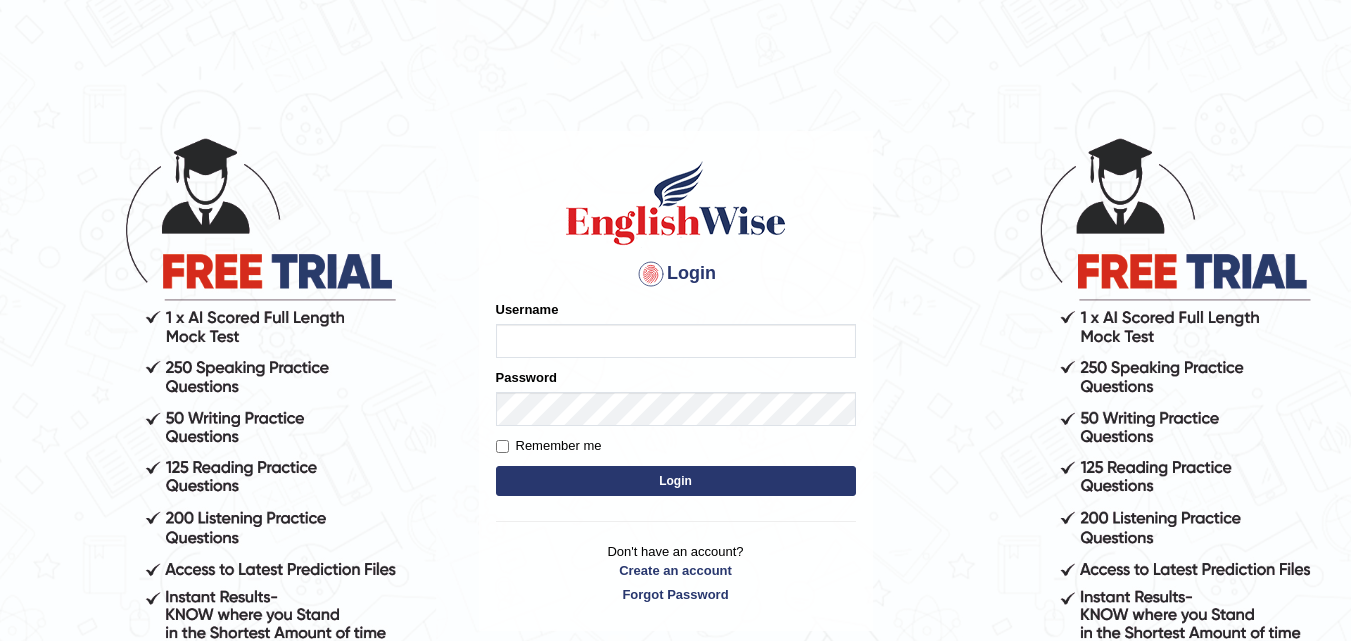 scroll, scrollTop: 176, scrollLeft: 0, axis: vertical 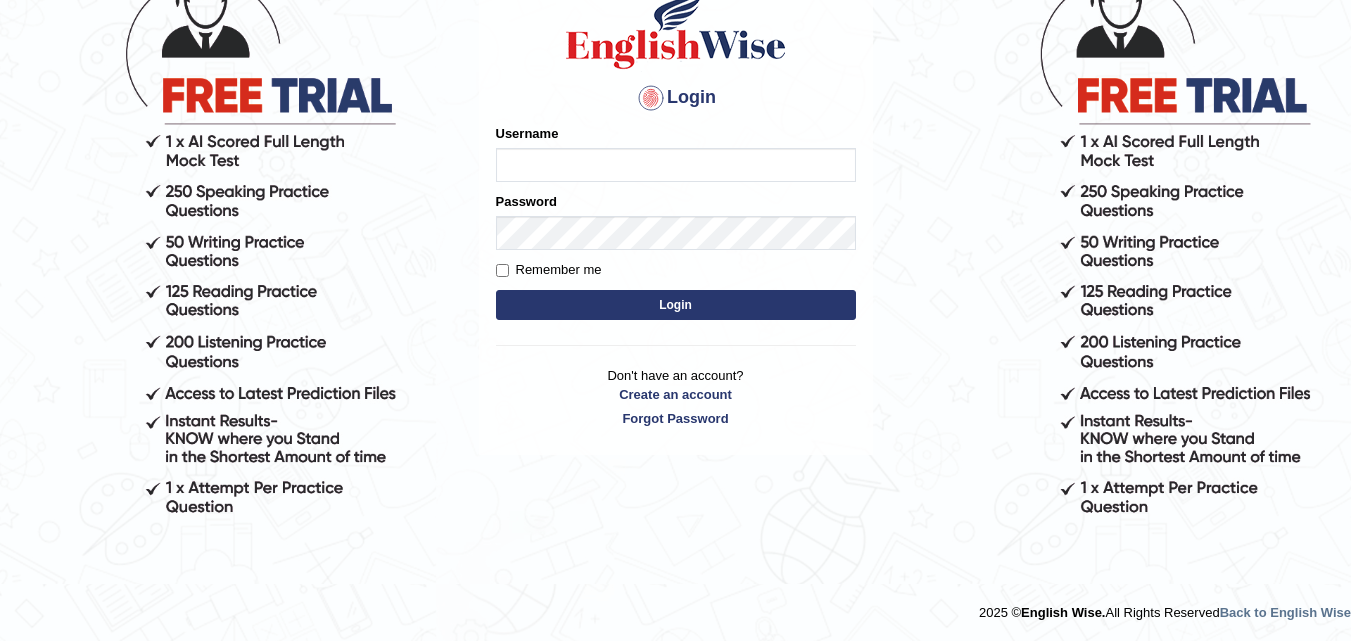 click on "Username" at bounding box center (676, 165) 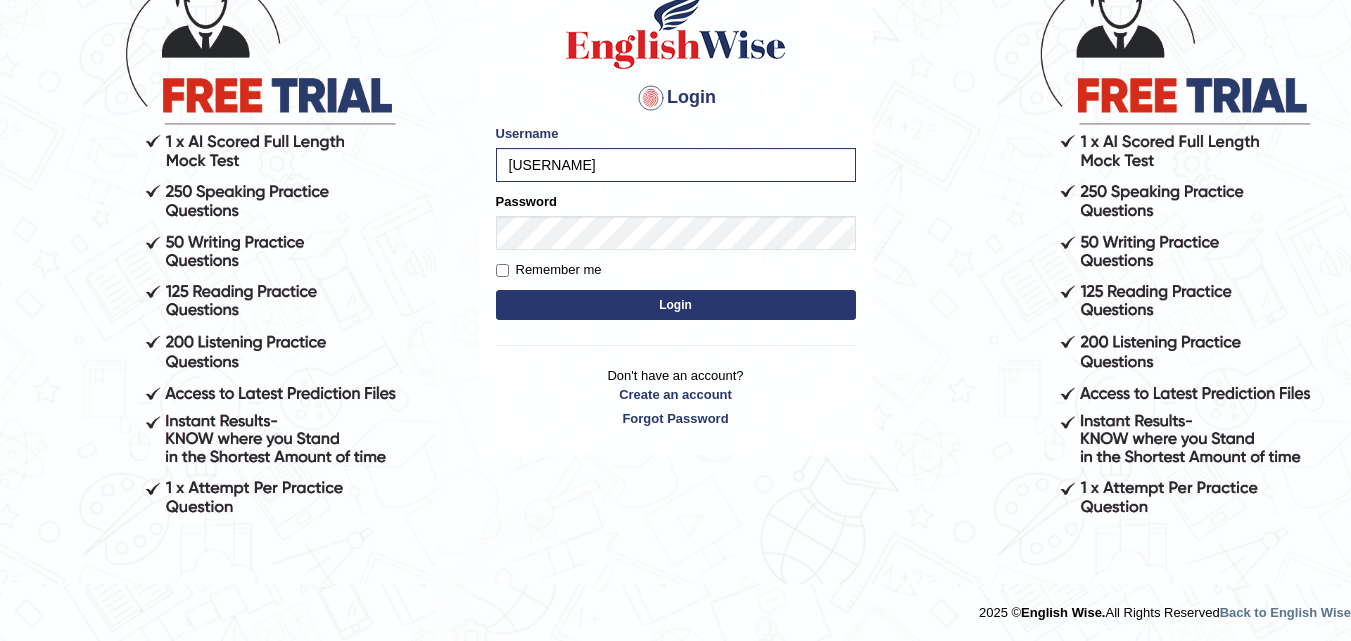 drag, startPoint x: 597, startPoint y: 160, endPoint x: 445, endPoint y: 158, distance: 152.01315 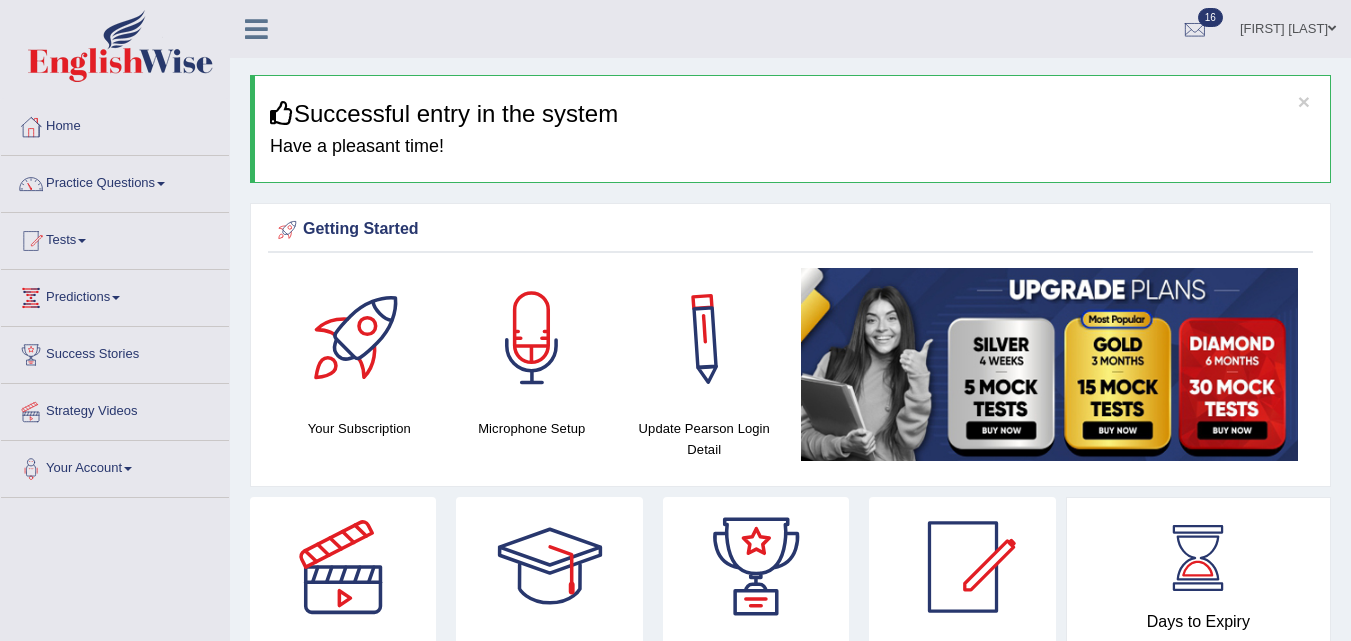 scroll, scrollTop: 1438, scrollLeft: 0, axis: vertical 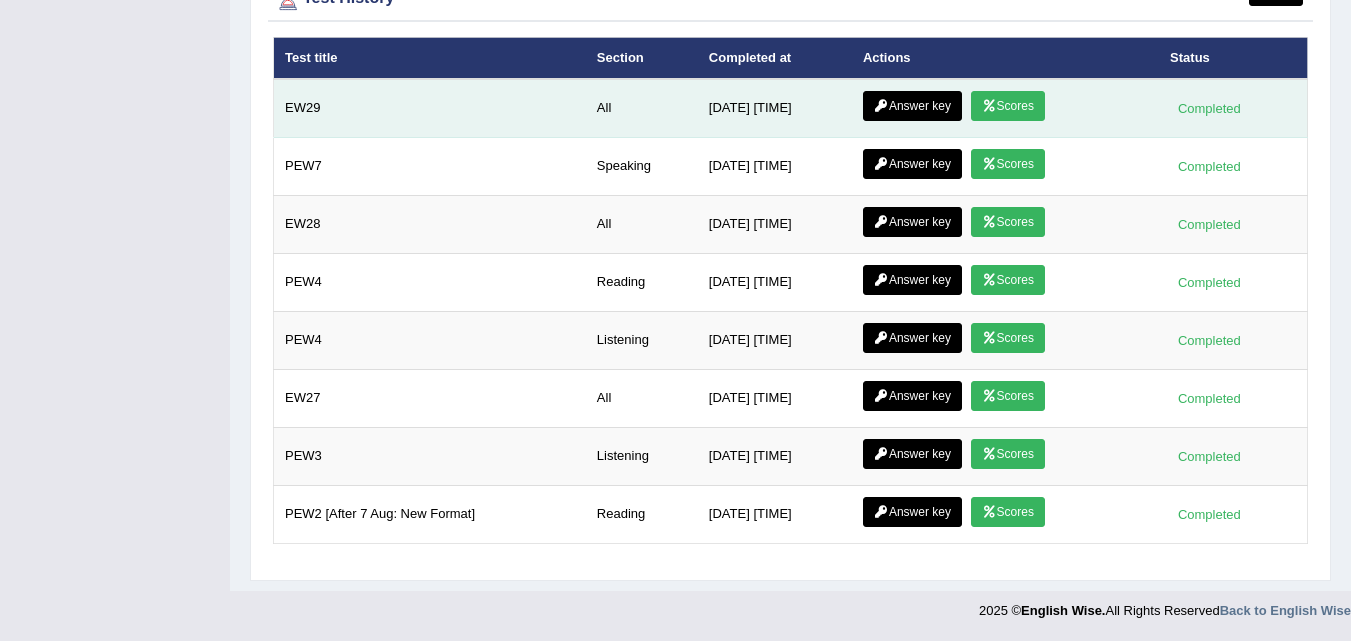 click on "Scores" at bounding box center [1008, 106] 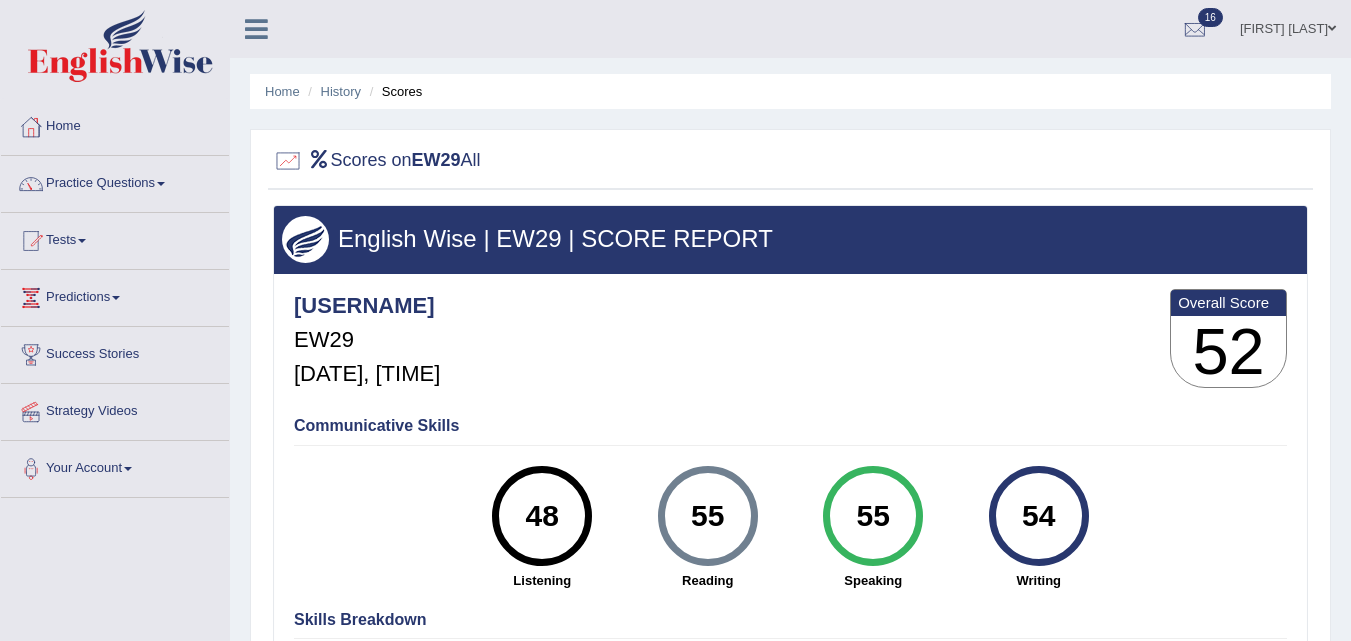 scroll, scrollTop: 0, scrollLeft: 0, axis: both 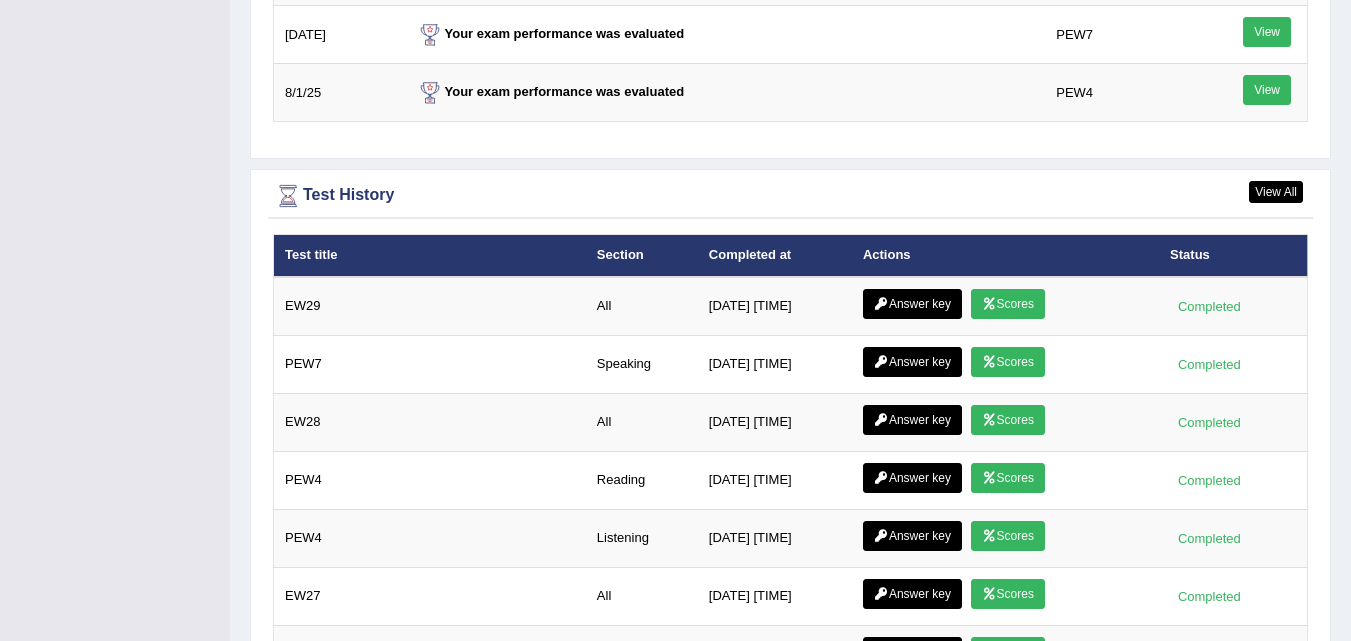 click on "Actions" at bounding box center [1005, 256] 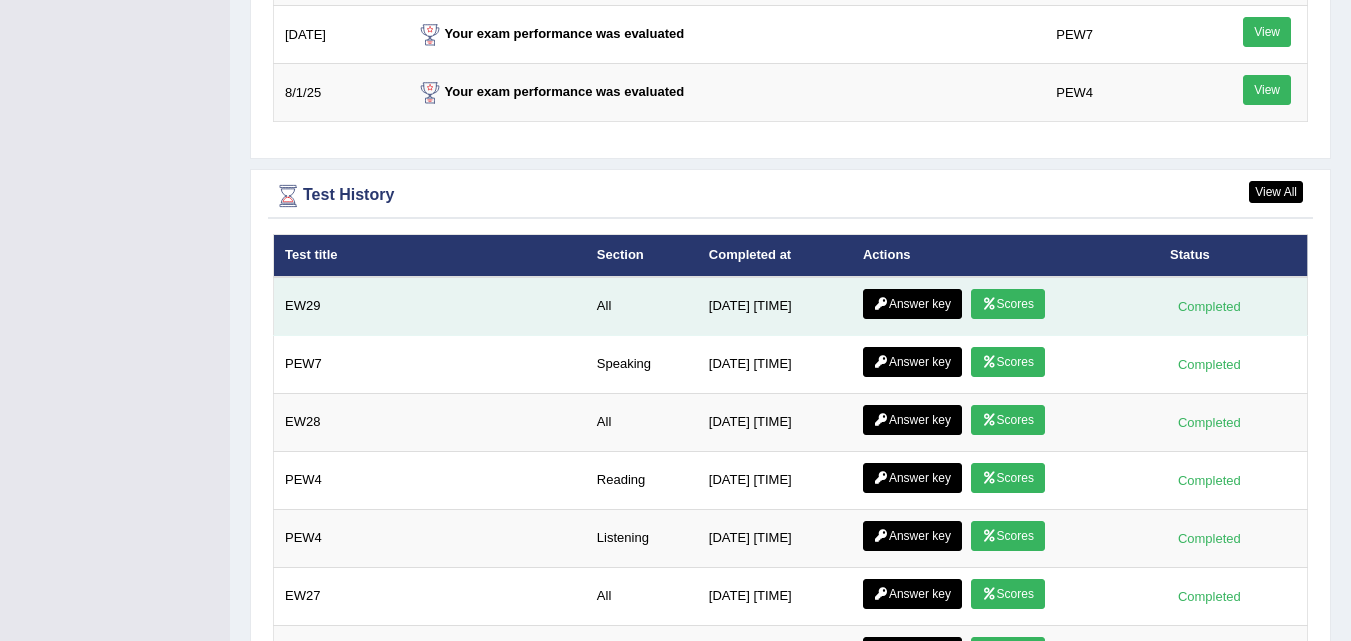 click on "Answer key" at bounding box center (912, 304) 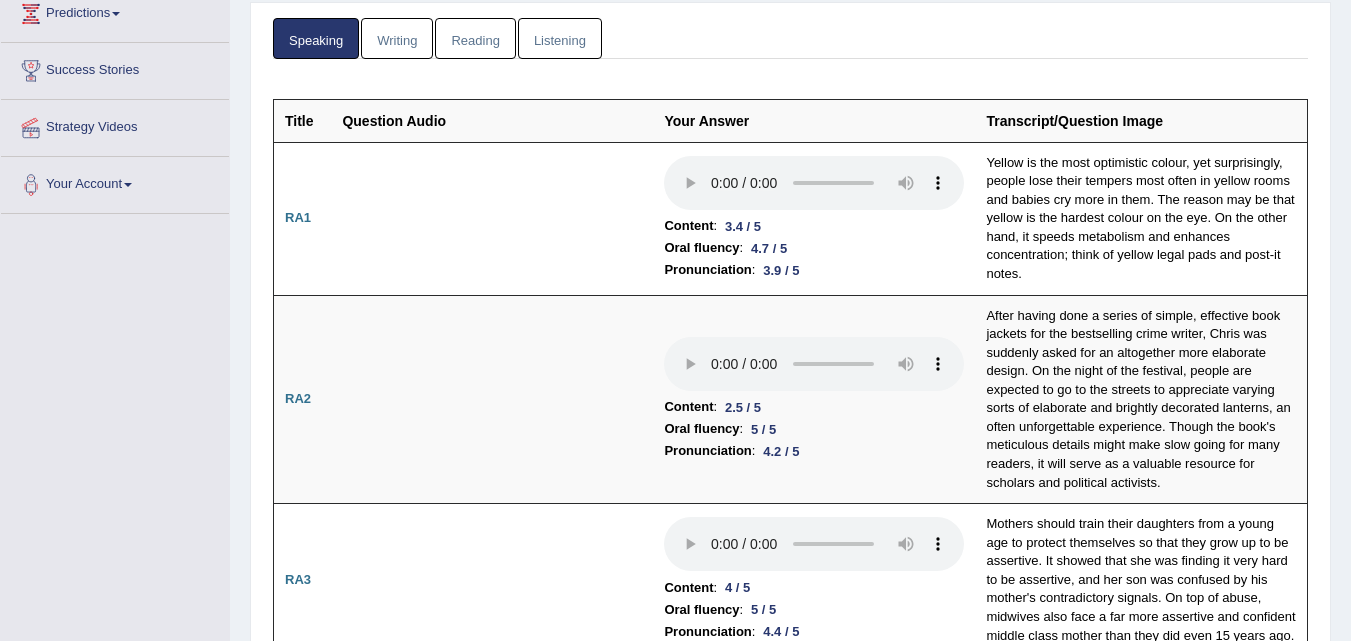 scroll, scrollTop: 436, scrollLeft: 0, axis: vertical 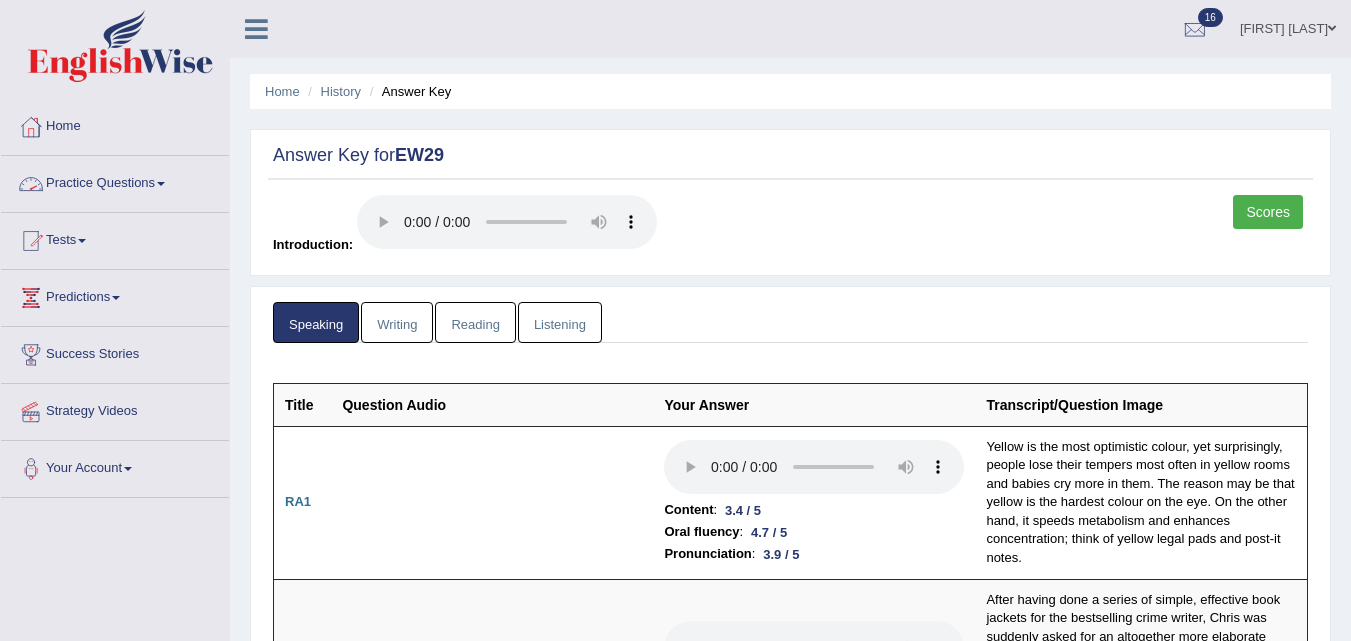 click on "Writing" at bounding box center (397, 322) 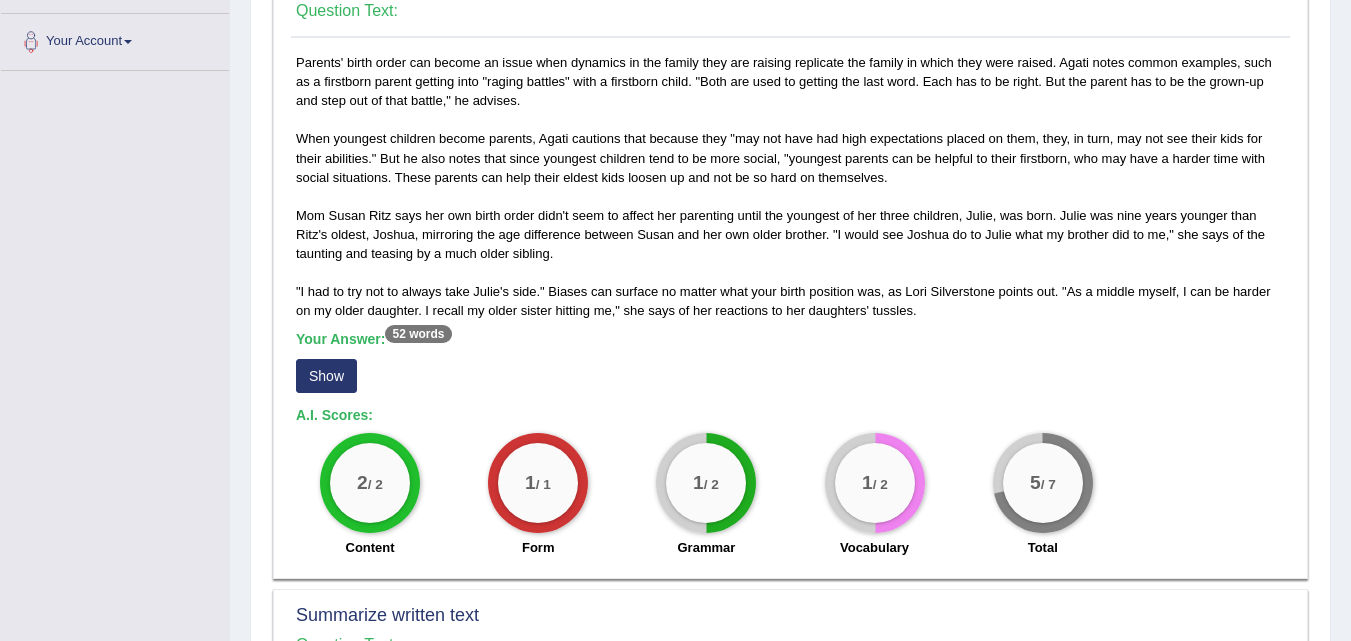 scroll, scrollTop: 425, scrollLeft: 0, axis: vertical 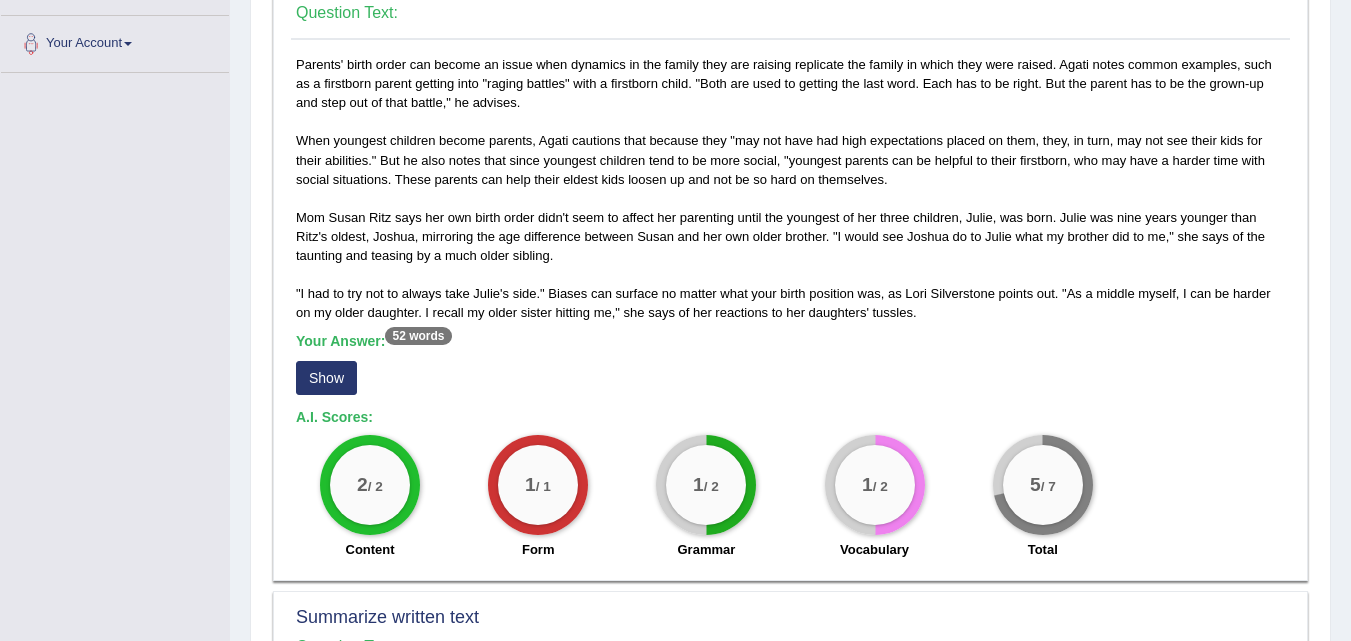 click on "Show" at bounding box center (326, 378) 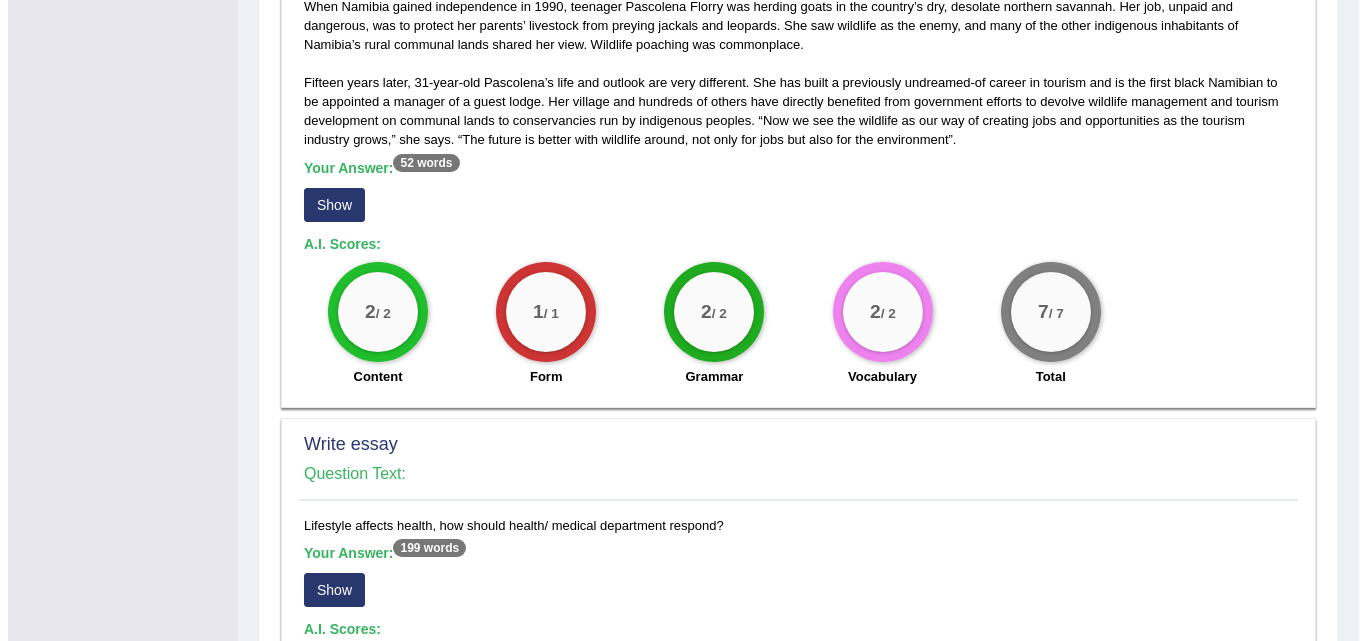 scroll, scrollTop: 1117, scrollLeft: 0, axis: vertical 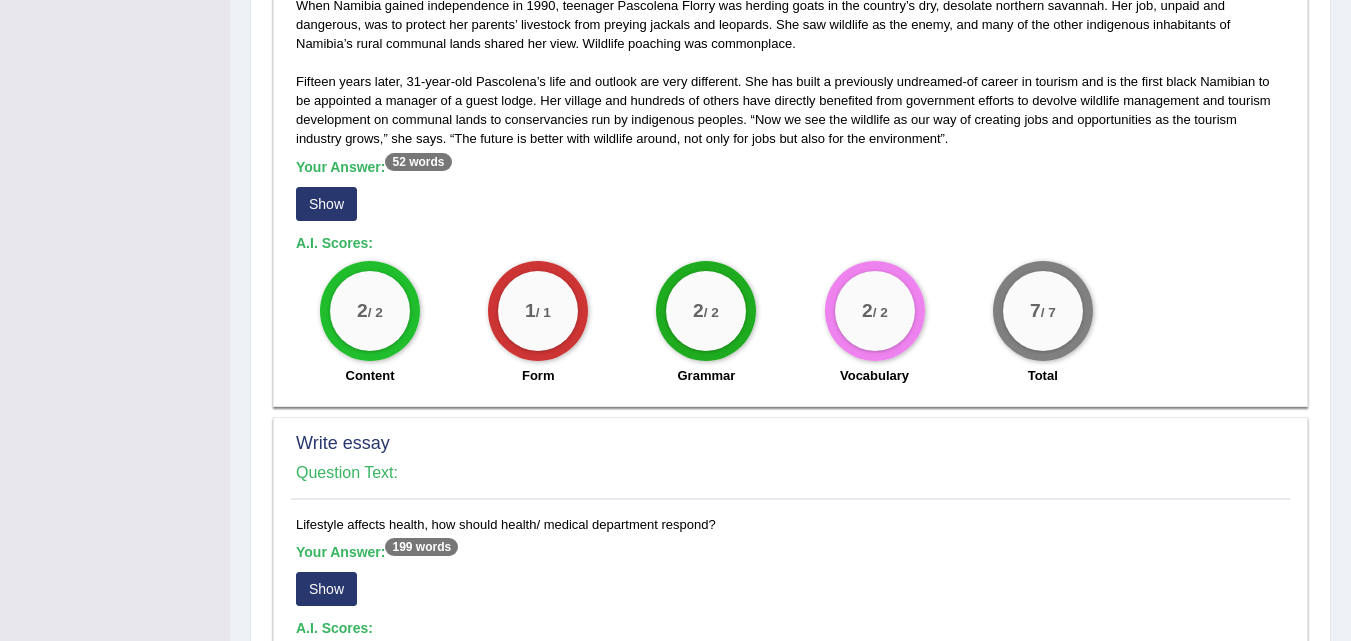 click on "Show" at bounding box center [326, 204] 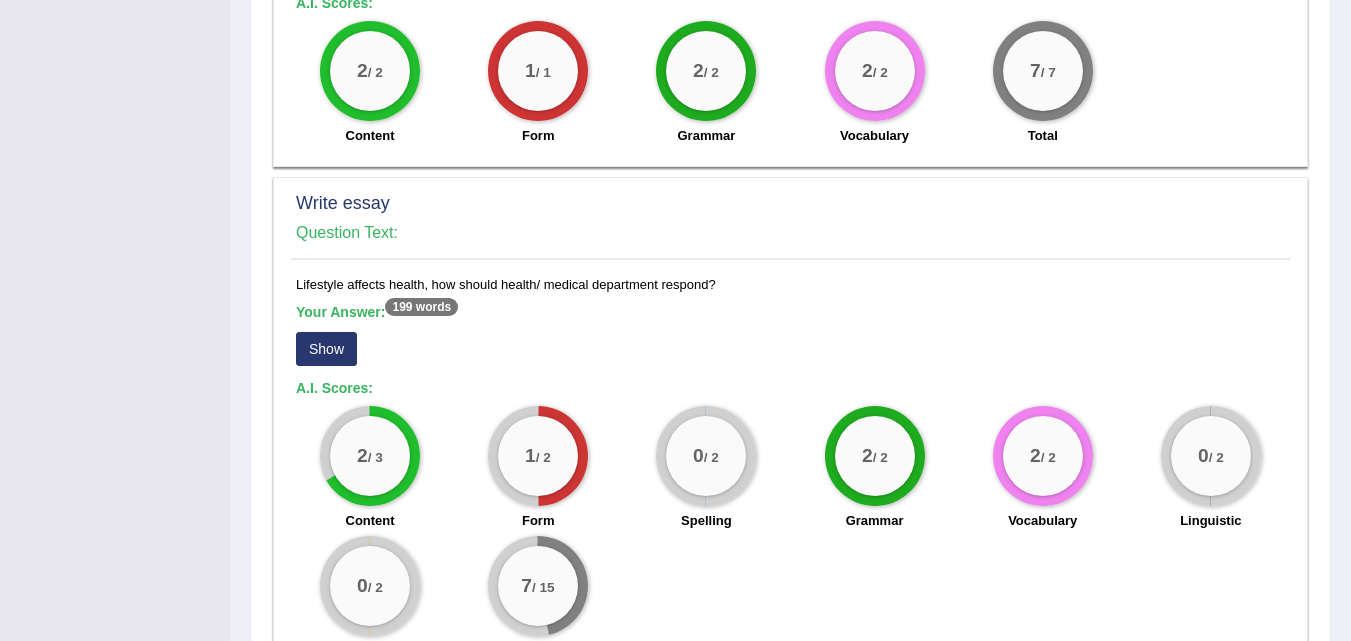 scroll, scrollTop: 1489, scrollLeft: 0, axis: vertical 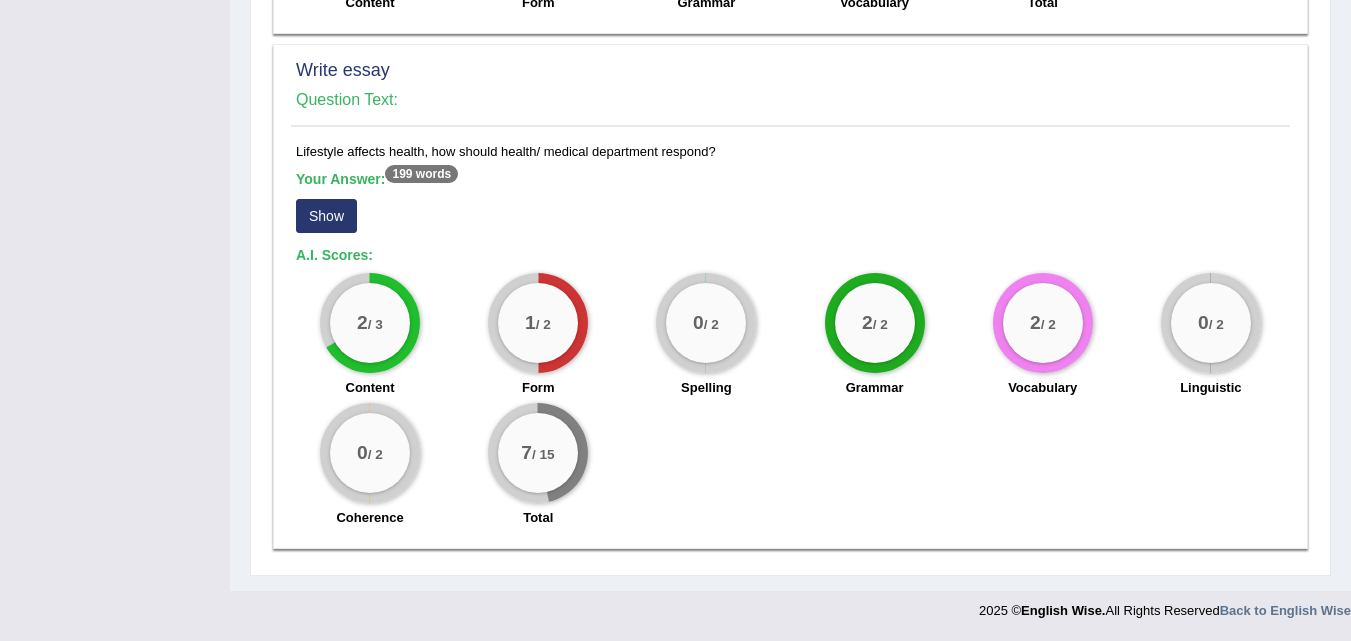 click on "Show" at bounding box center [326, 216] 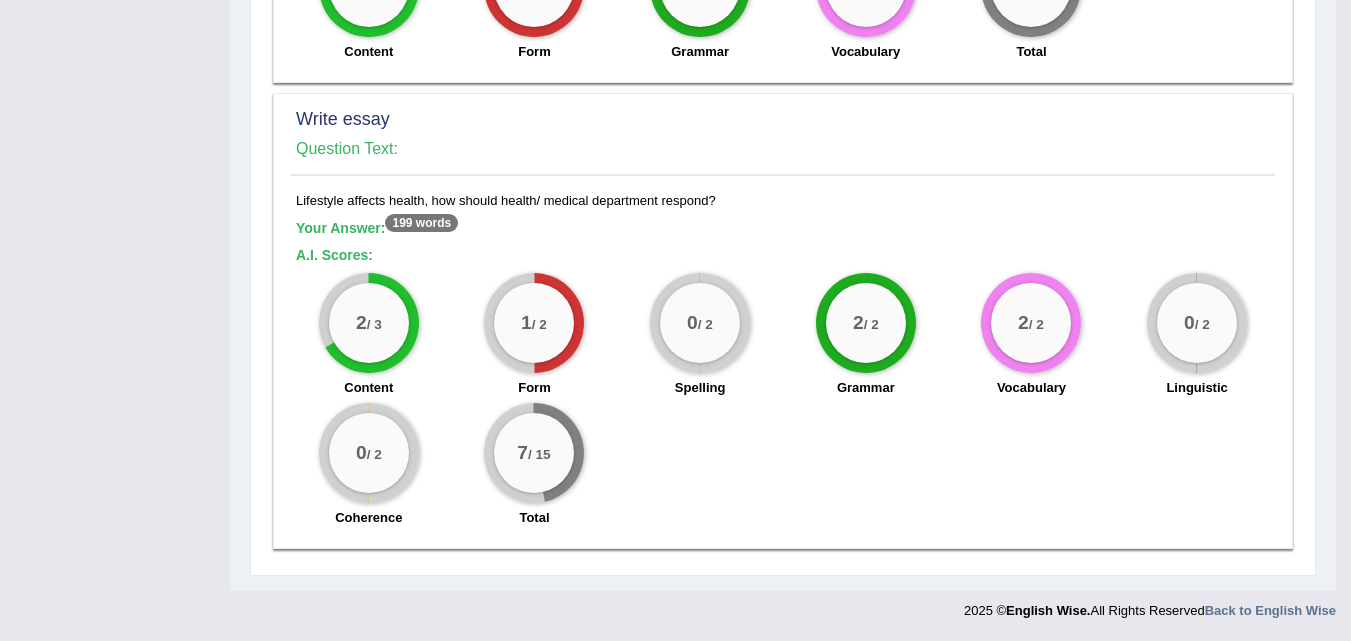 scroll, scrollTop: 1440, scrollLeft: 0, axis: vertical 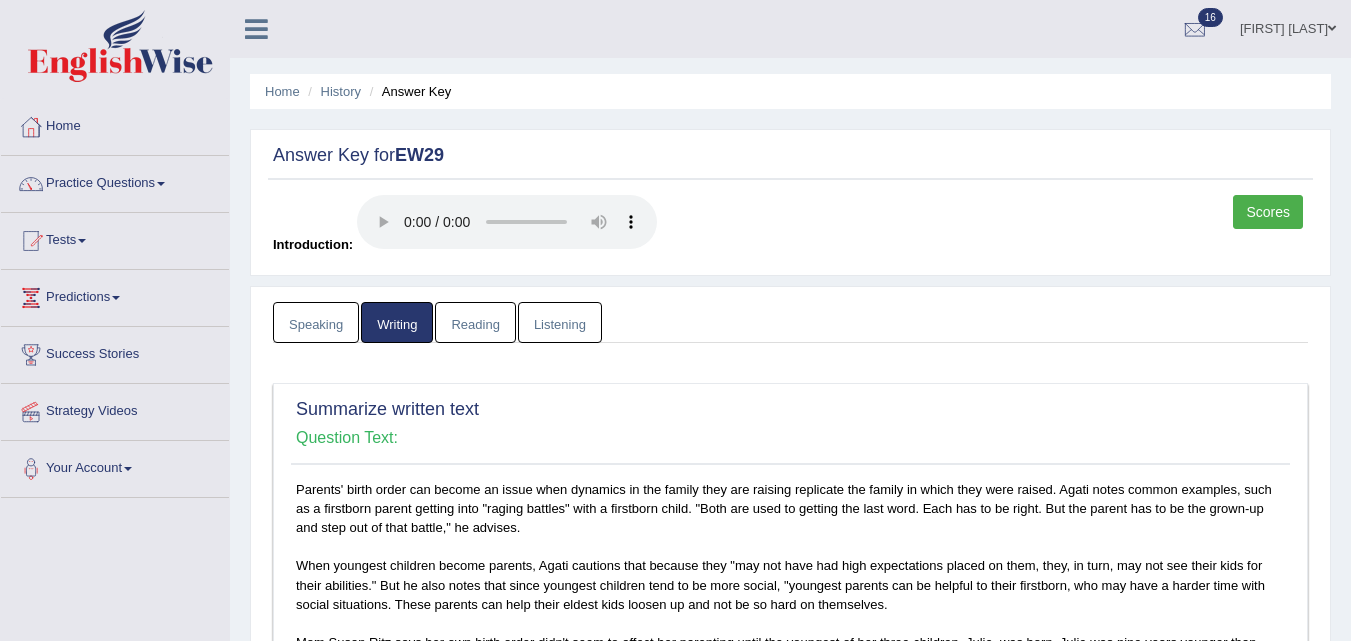 click on "Reading" at bounding box center (475, 322) 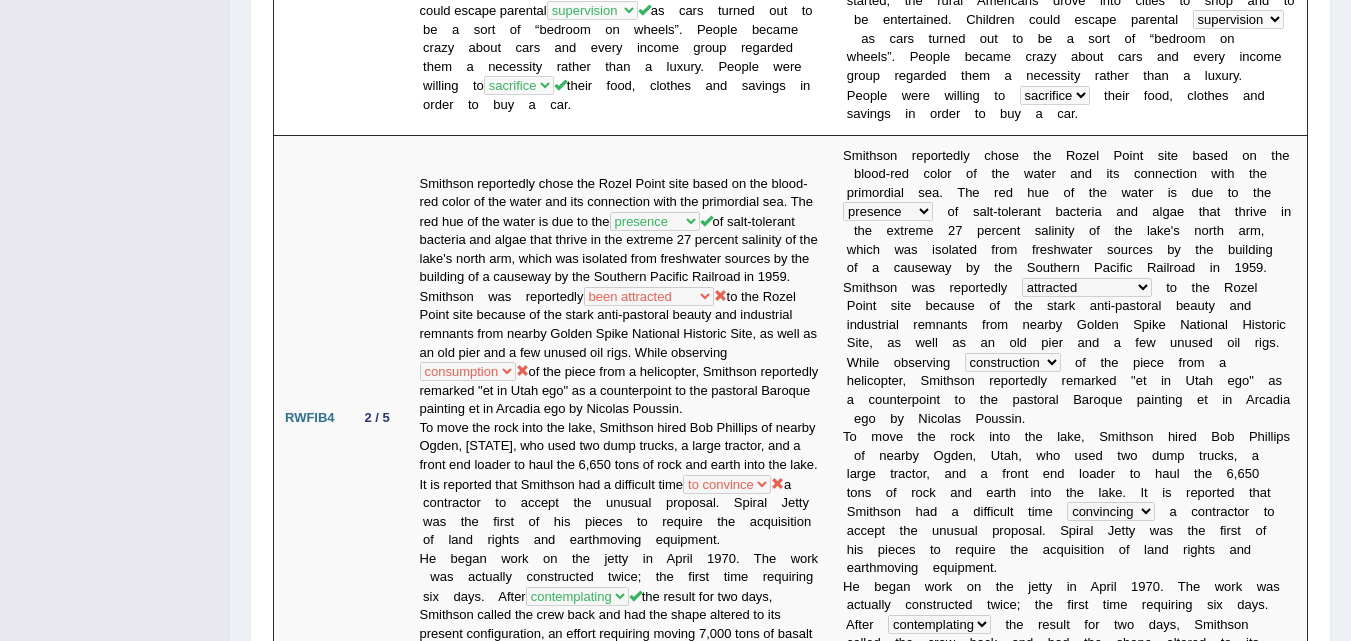 scroll, scrollTop: 0, scrollLeft: 0, axis: both 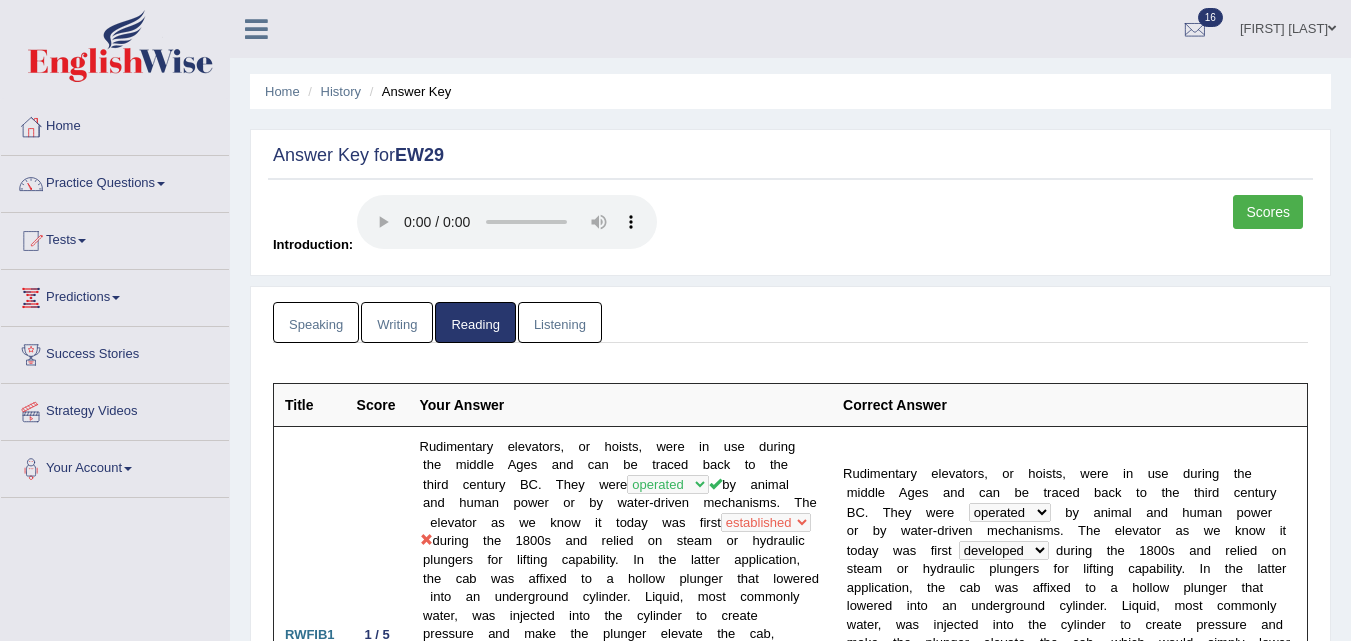 click on "Listening" at bounding box center (560, 322) 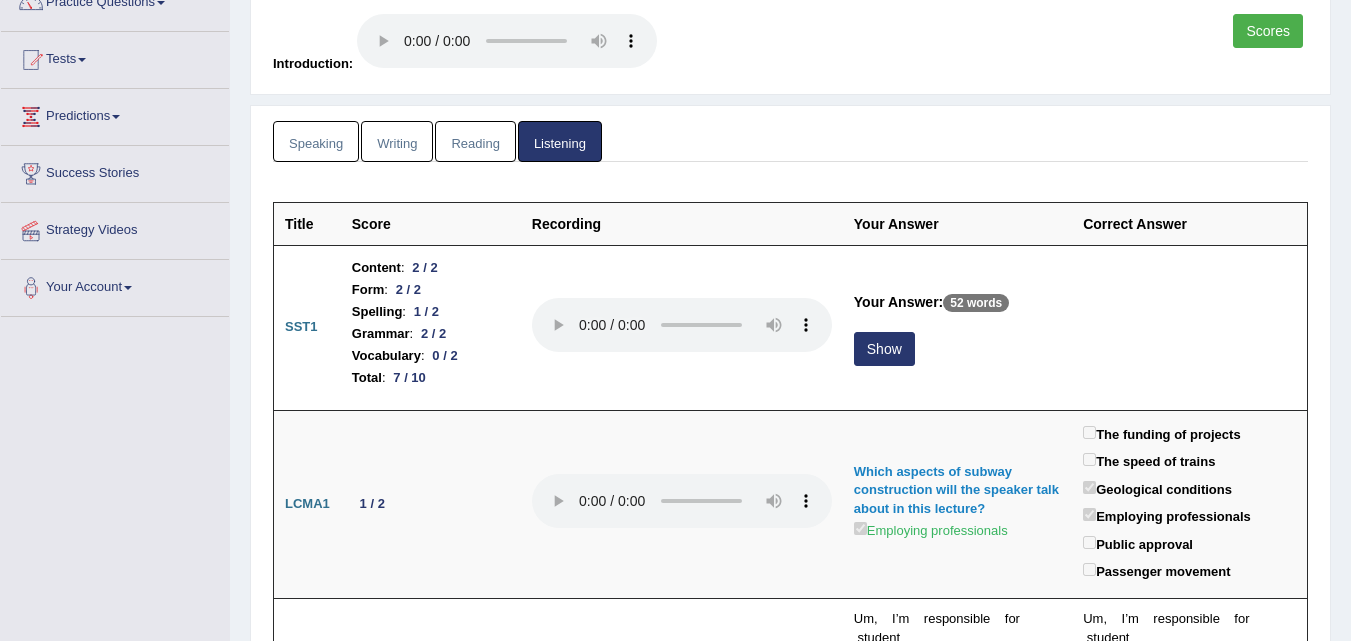 scroll, scrollTop: 182, scrollLeft: 0, axis: vertical 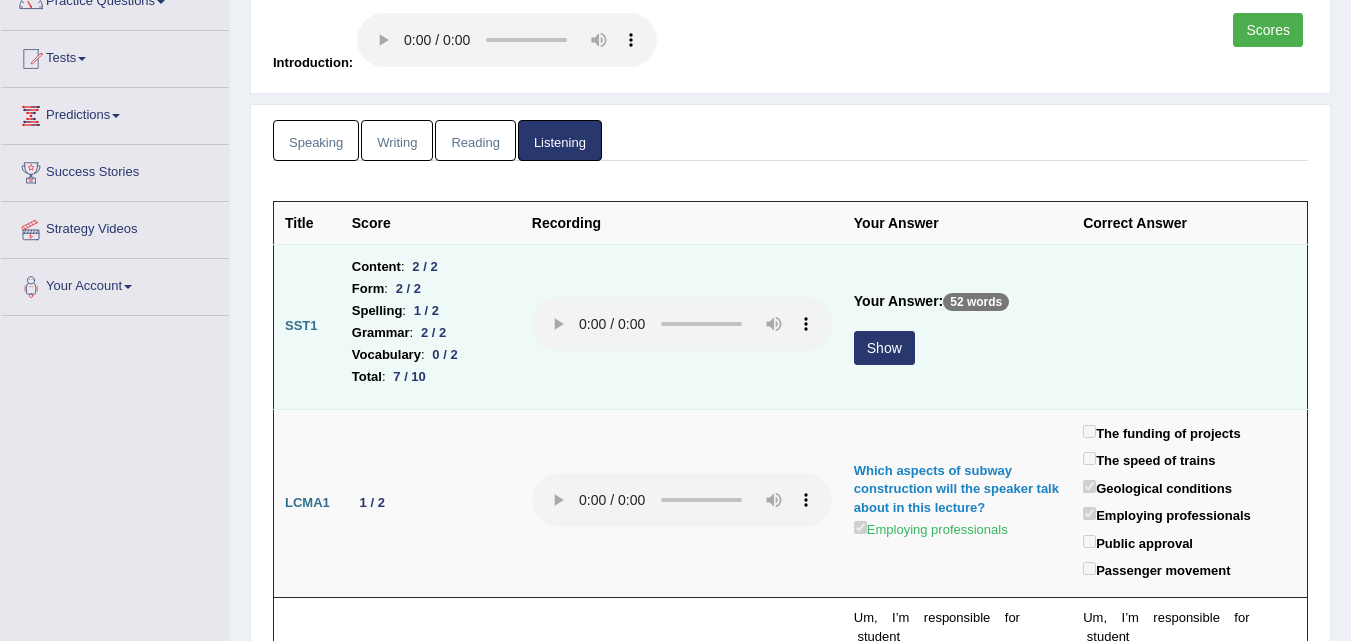 click on "Show" at bounding box center [884, 348] 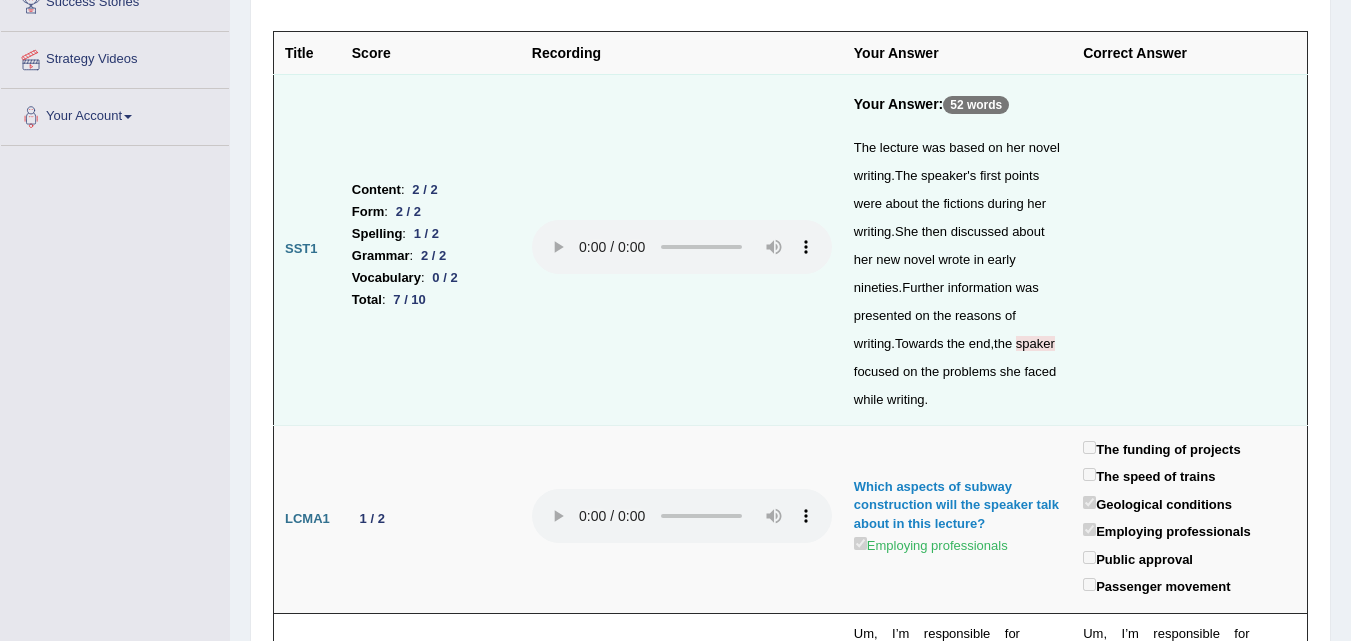 scroll, scrollTop: 0, scrollLeft: 0, axis: both 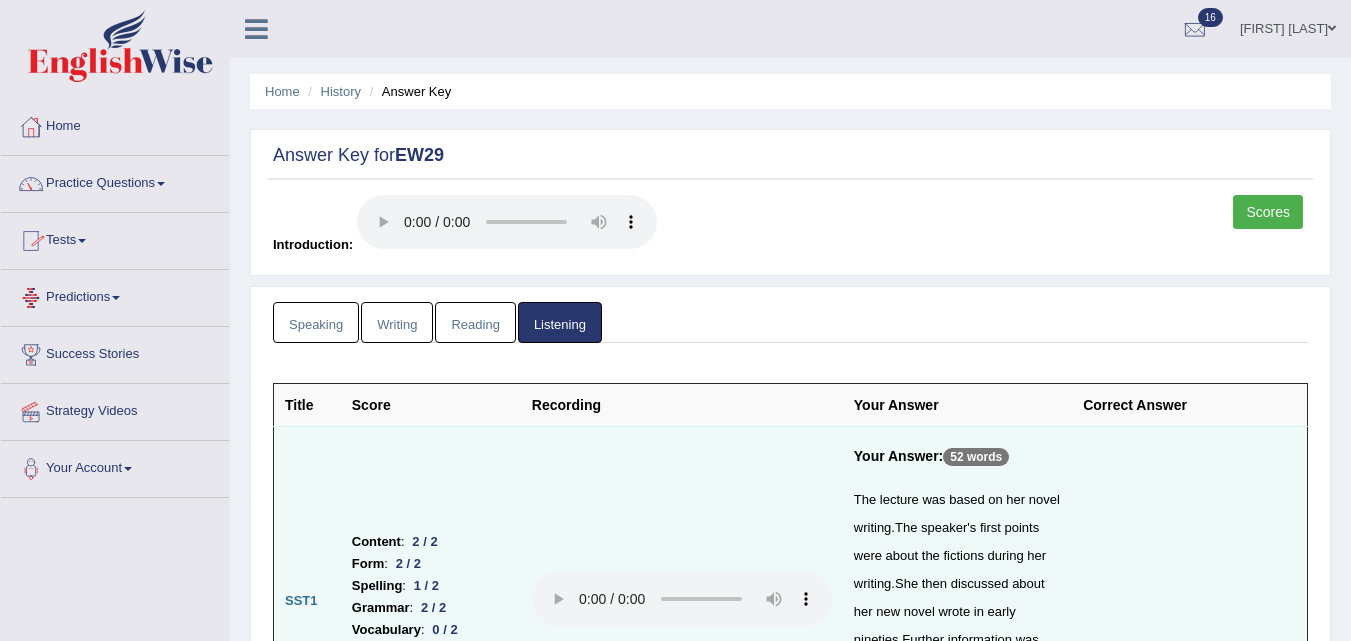 click on "Predictions" at bounding box center (115, 295) 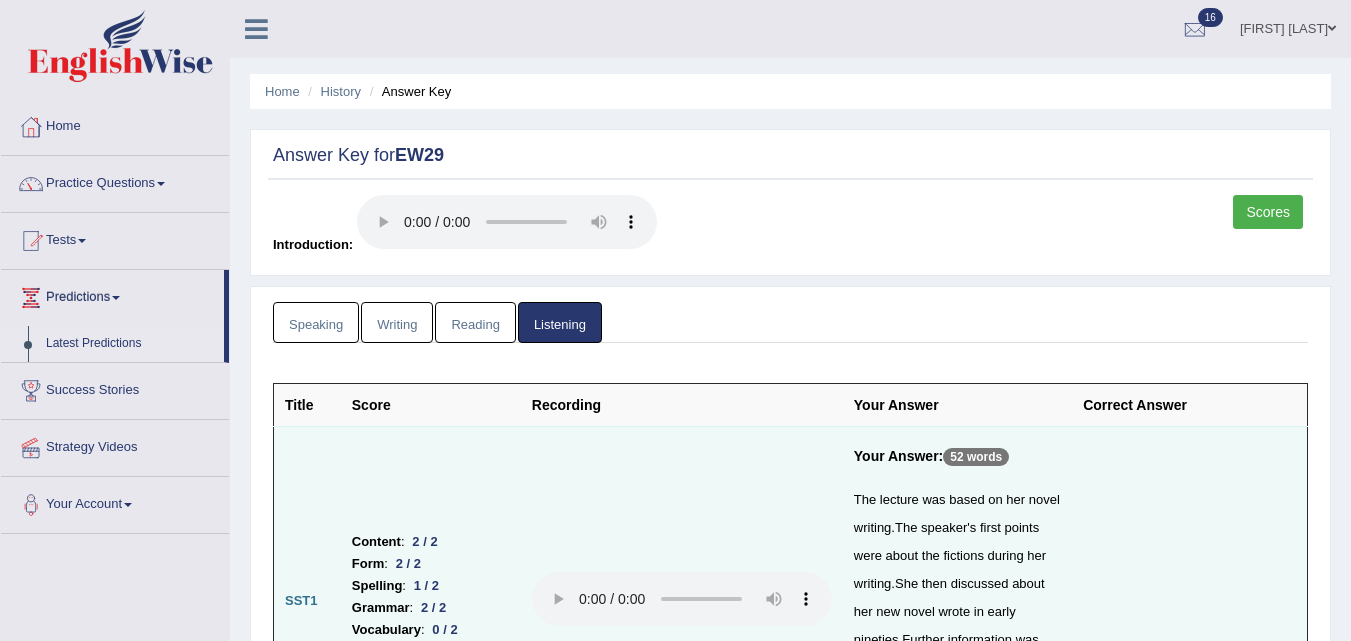 click on "Latest Predictions" at bounding box center [130, 344] 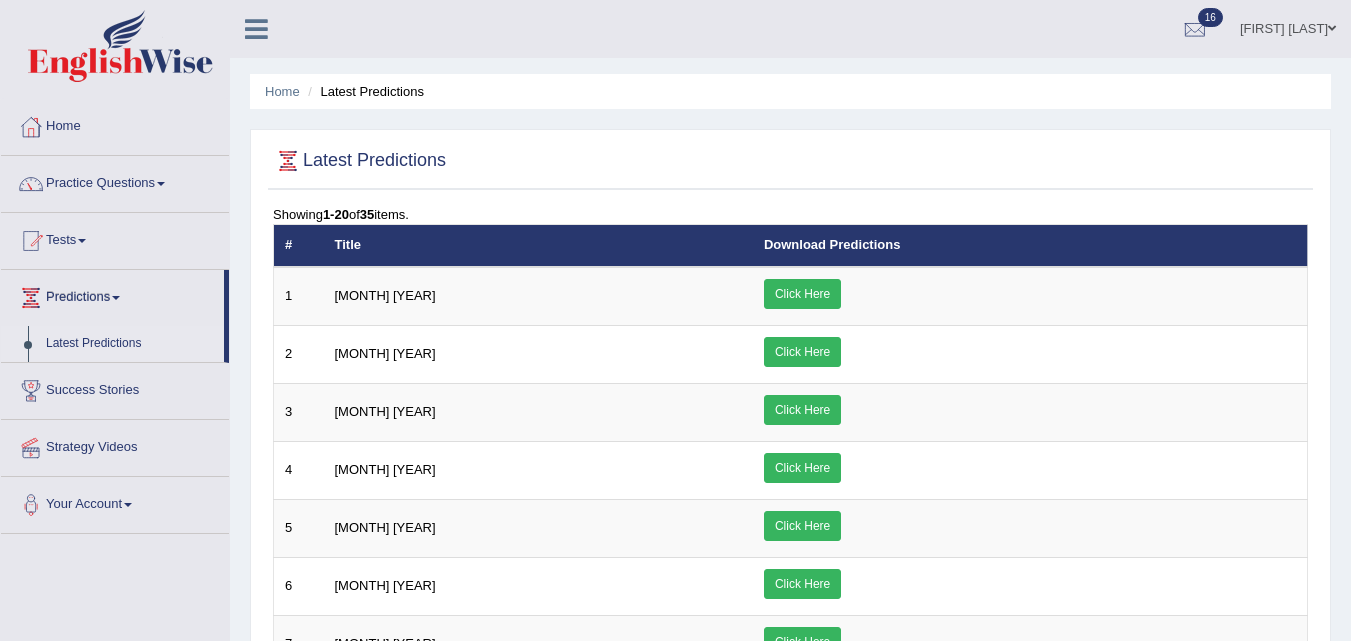 scroll, scrollTop: 0, scrollLeft: 0, axis: both 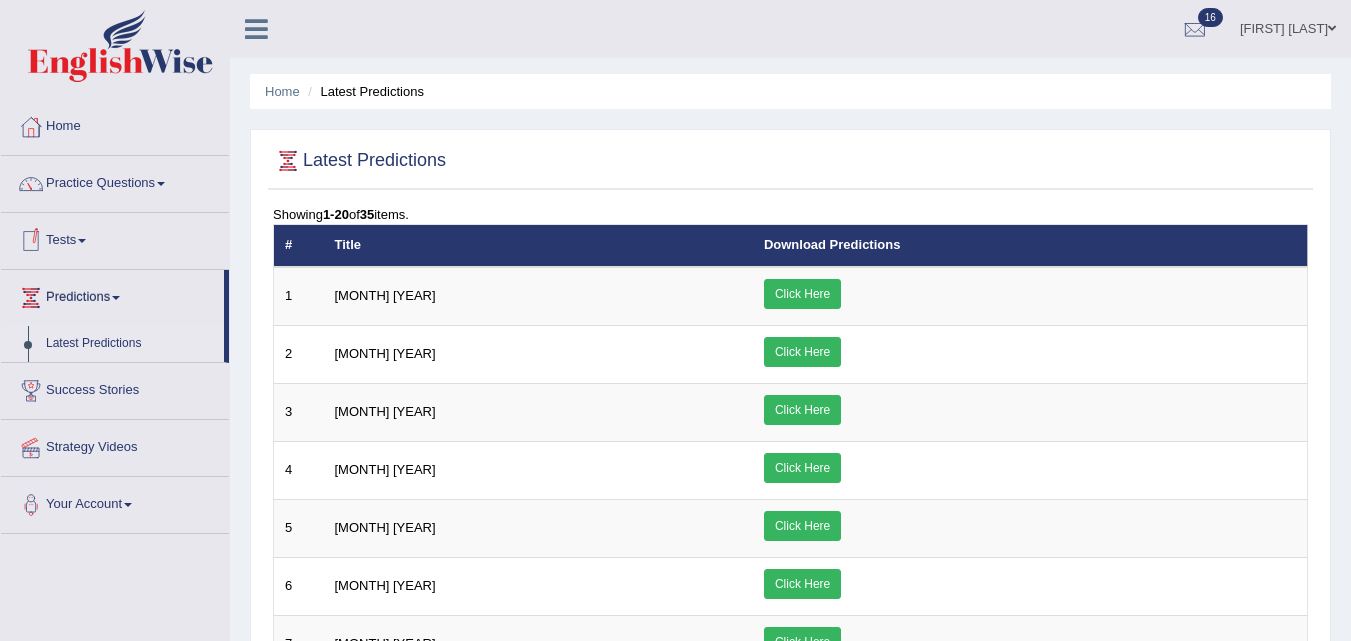 click on "Tests" at bounding box center (115, 238) 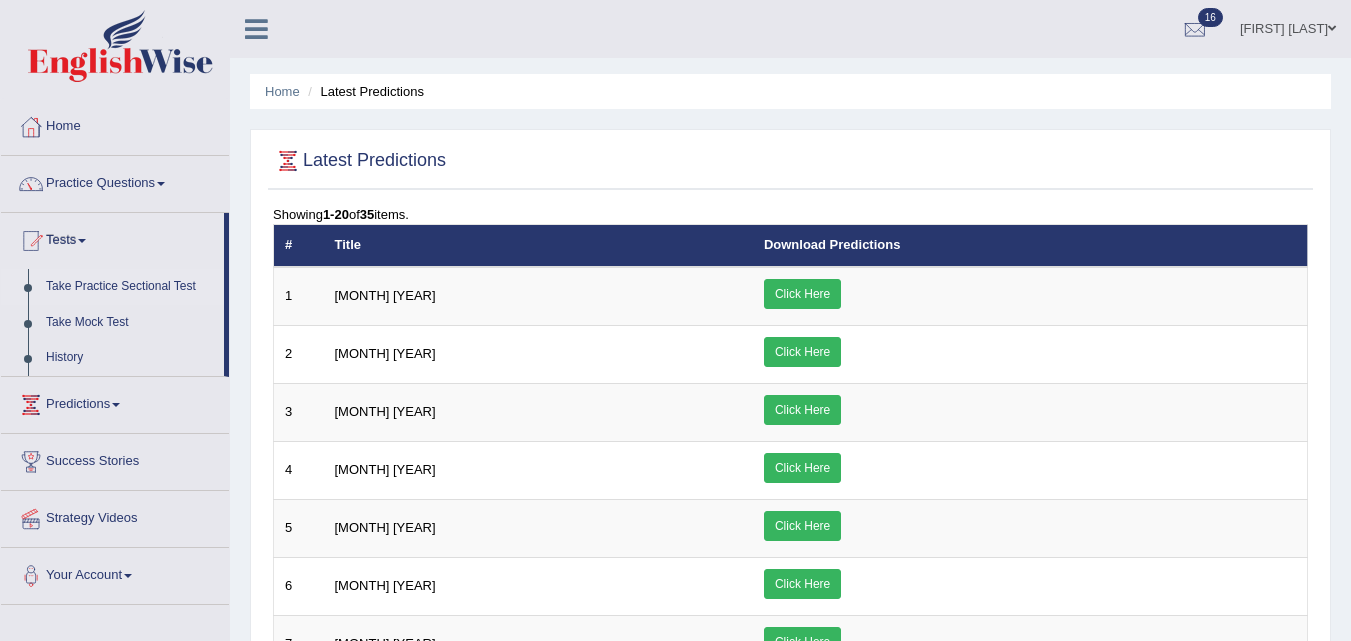 click on "Take Practice Sectional Test" at bounding box center (130, 287) 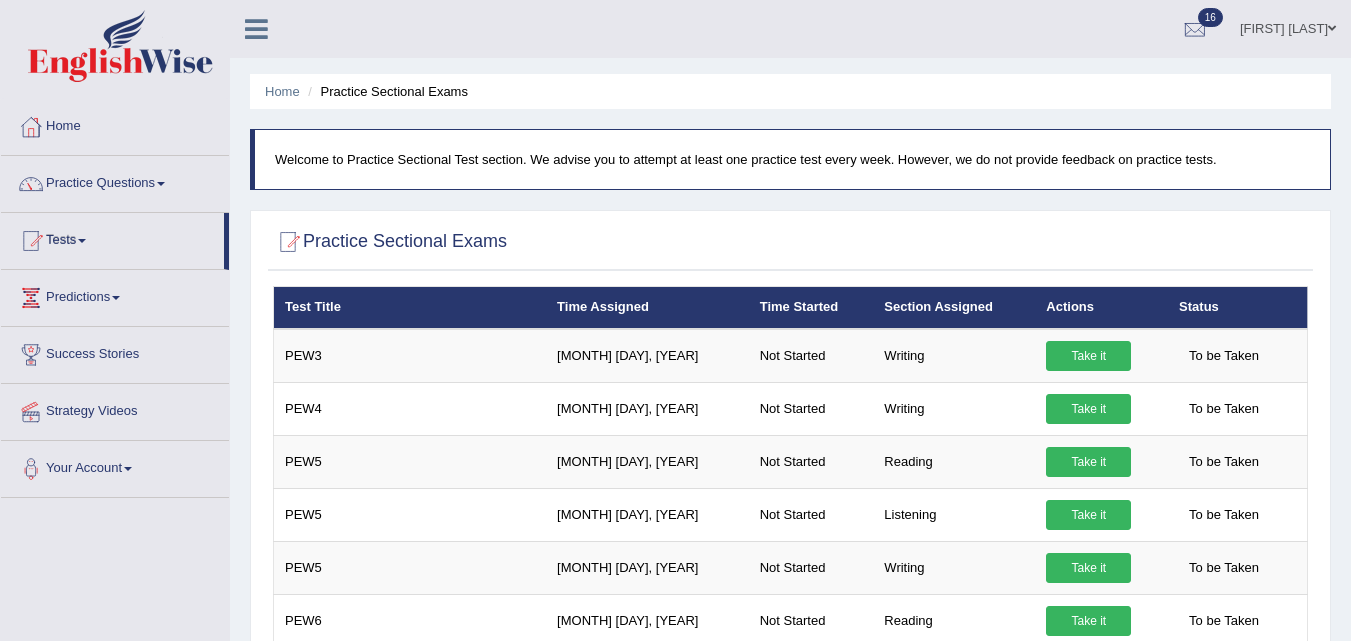 scroll, scrollTop: 0, scrollLeft: 0, axis: both 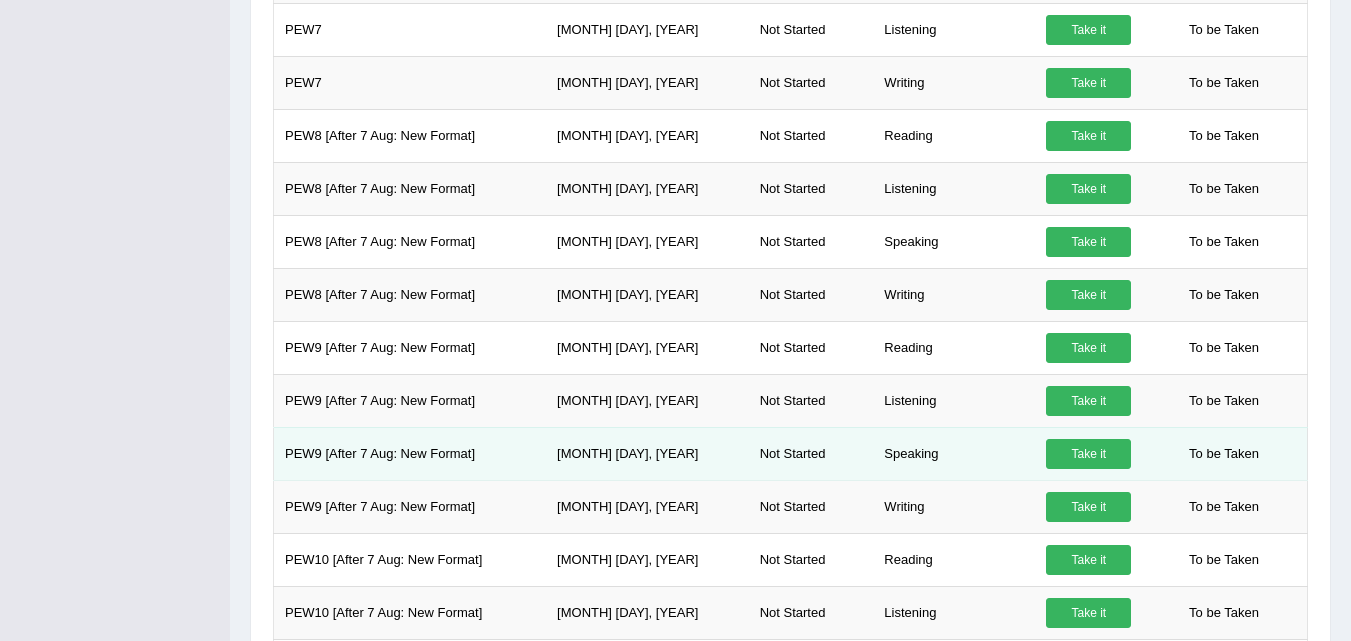click on "Take it" at bounding box center (1088, 454) 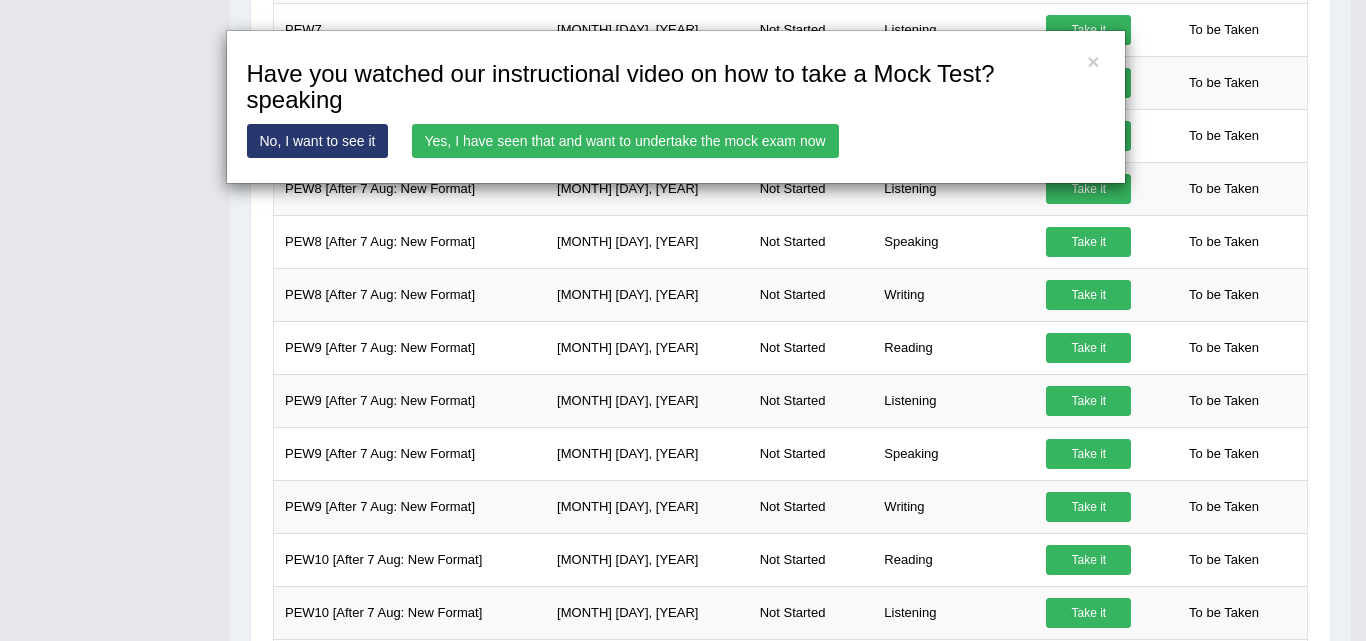 click on "Yes, I have seen that and want to undertake the mock exam now" at bounding box center [625, 141] 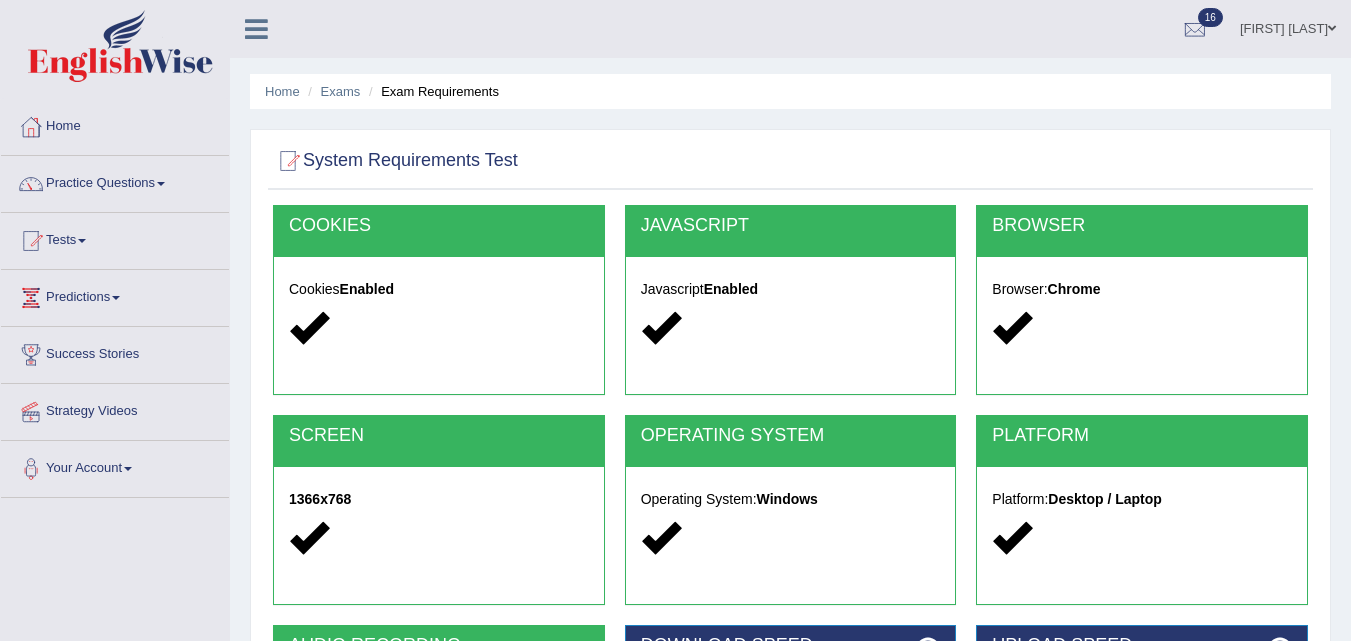 scroll, scrollTop: 409, scrollLeft: 0, axis: vertical 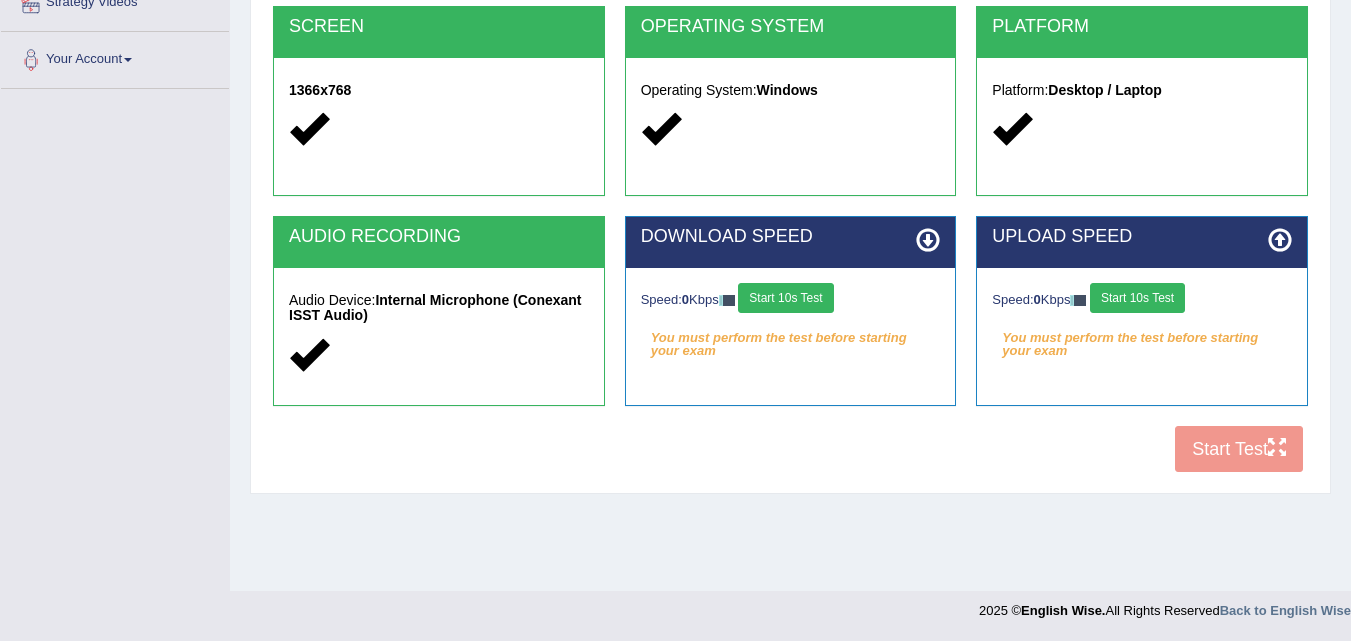 click on "Start 10s Test" at bounding box center [785, 298] 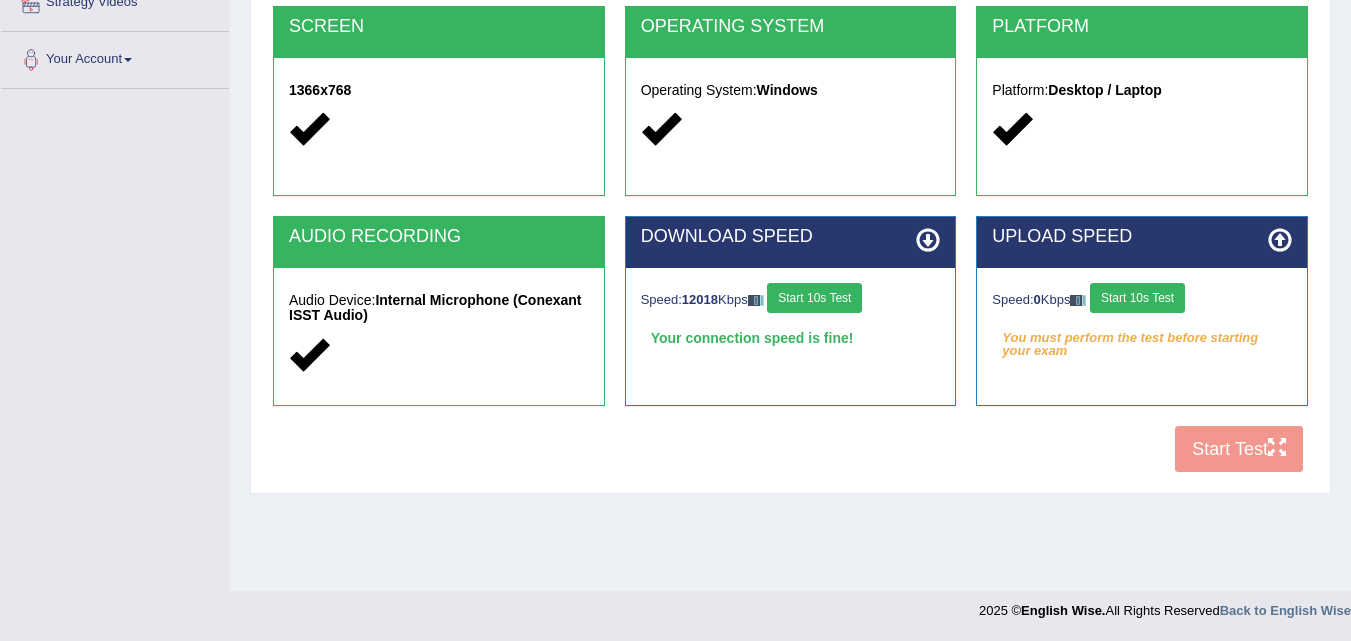 click on "Start 10s Test" at bounding box center [1137, 298] 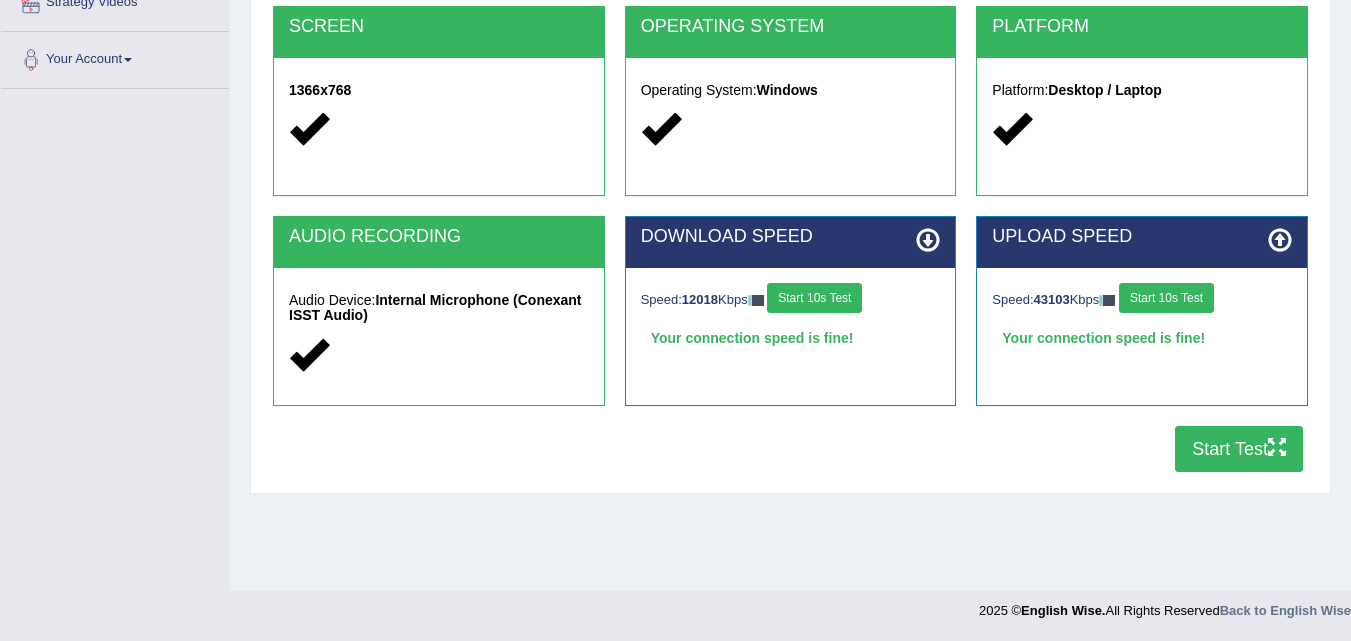 click at bounding box center (1277, 447) 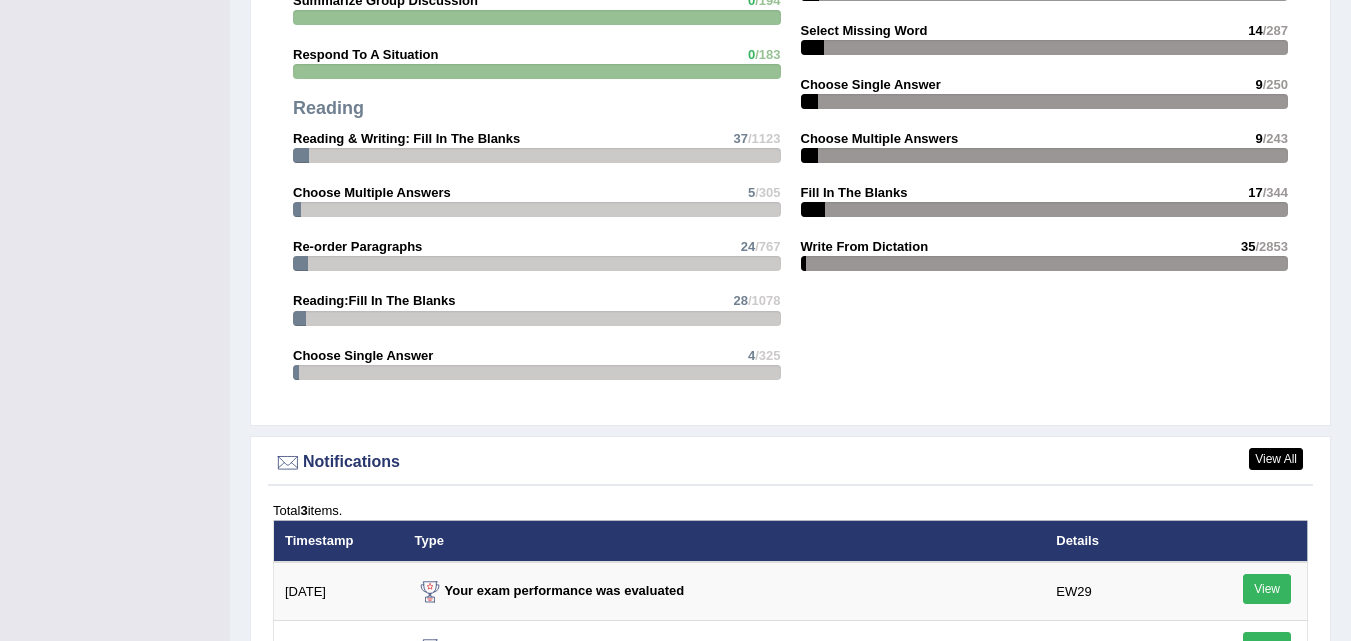 scroll, scrollTop: 2700, scrollLeft: 0, axis: vertical 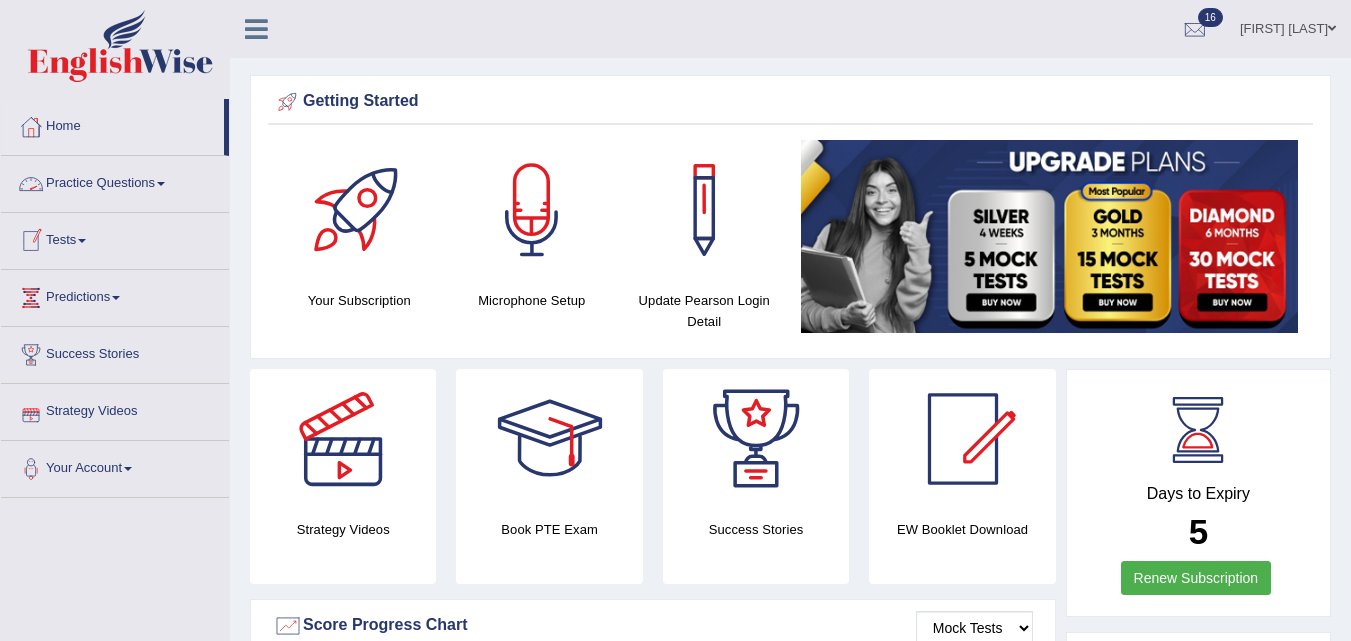 click on "Tests" at bounding box center [115, 238] 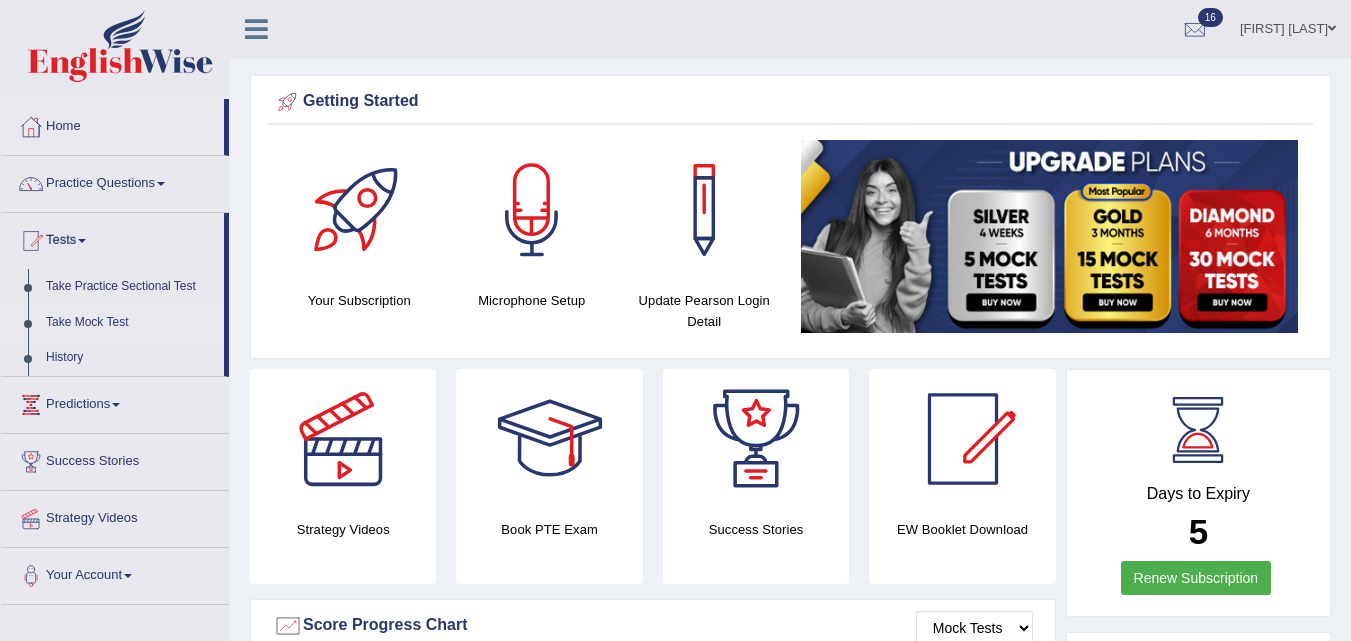 click on "Take Mock Test" at bounding box center [130, 323] 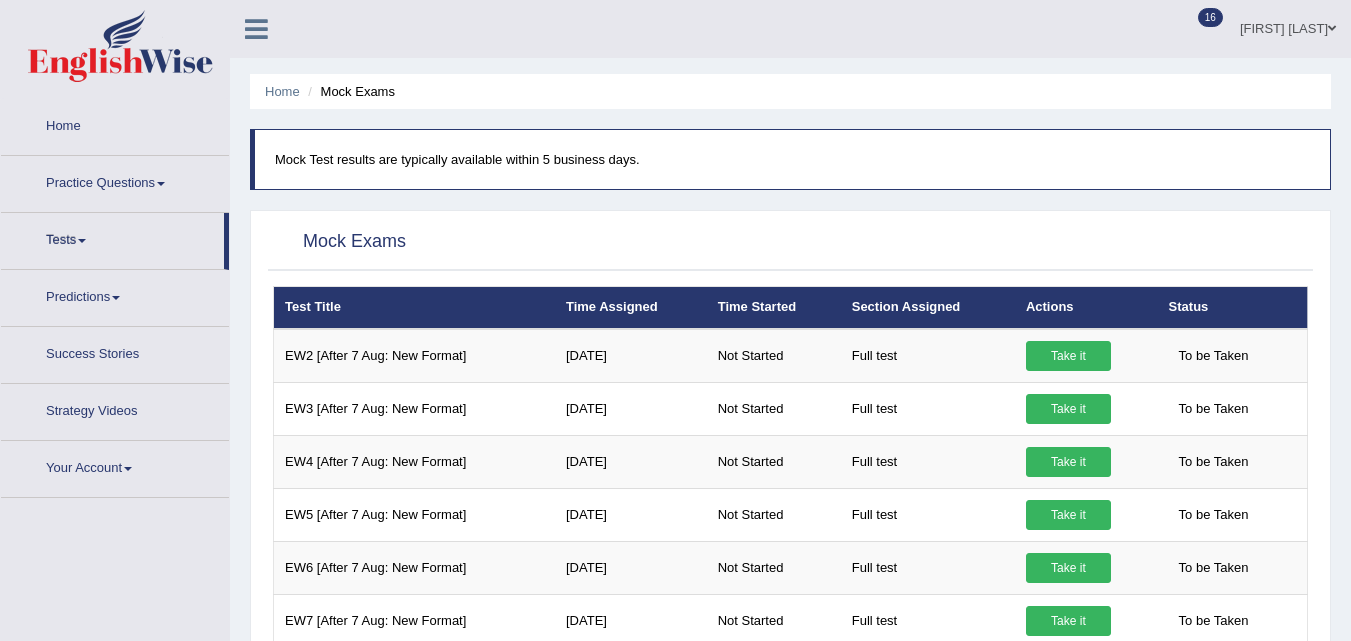 scroll, scrollTop: 0, scrollLeft: 0, axis: both 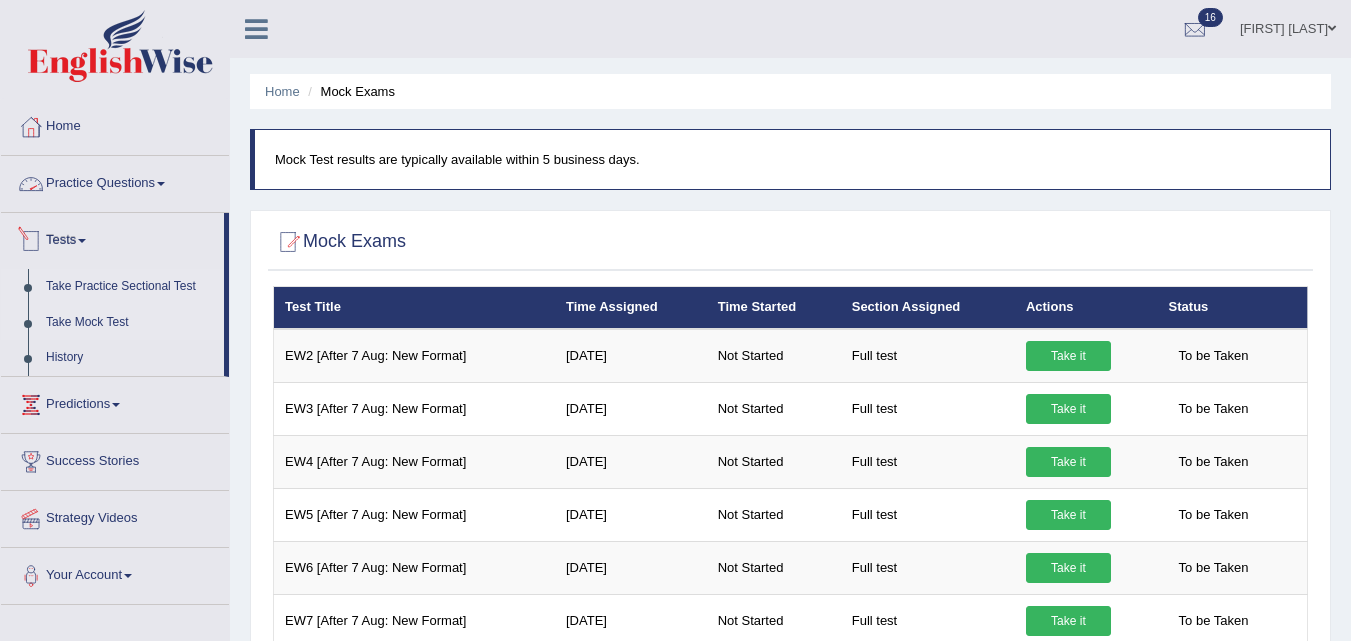 click on "Take Practice Sectional Test" at bounding box center [130, 287] 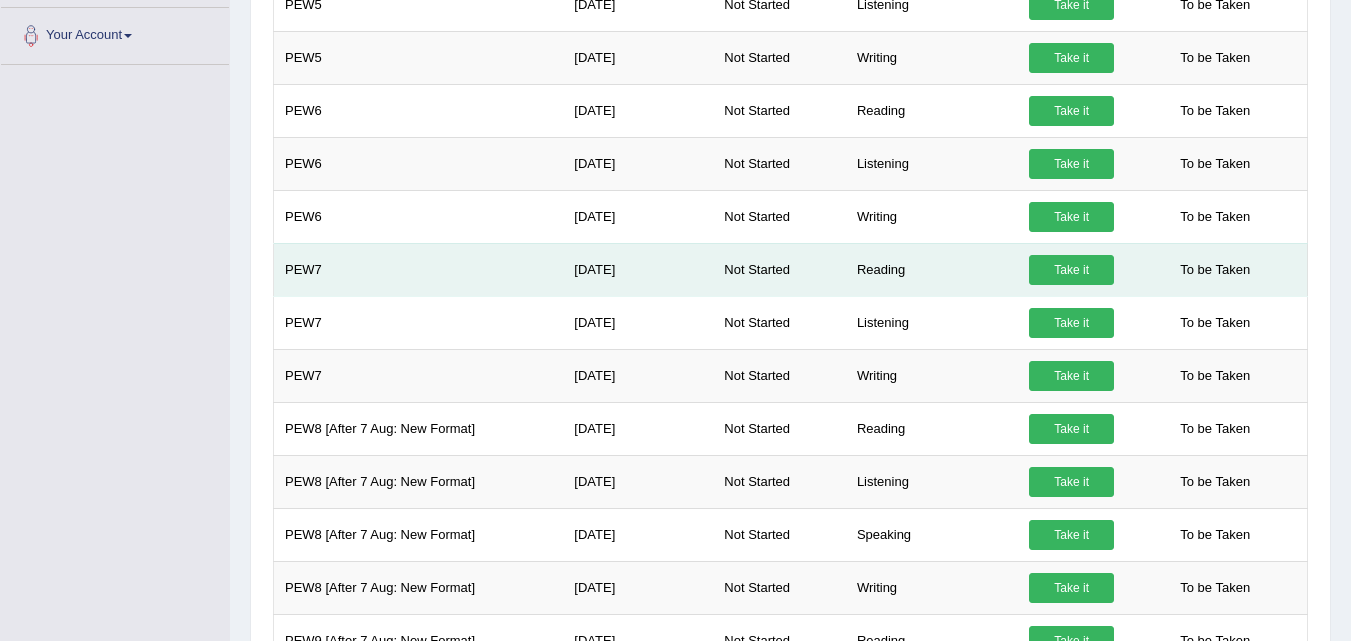 scroll, scrollTop: 510, scrollLeft: 0, axis: vertical 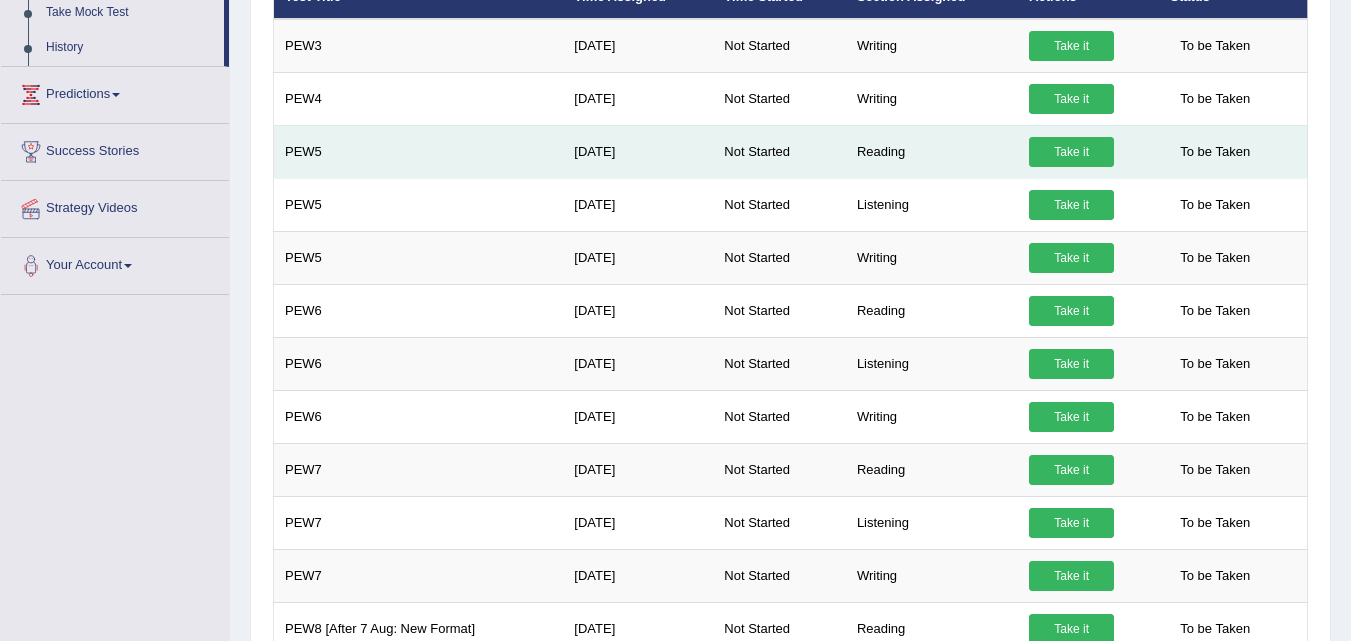 click on "Take it" at bounding box center [1071, 152] 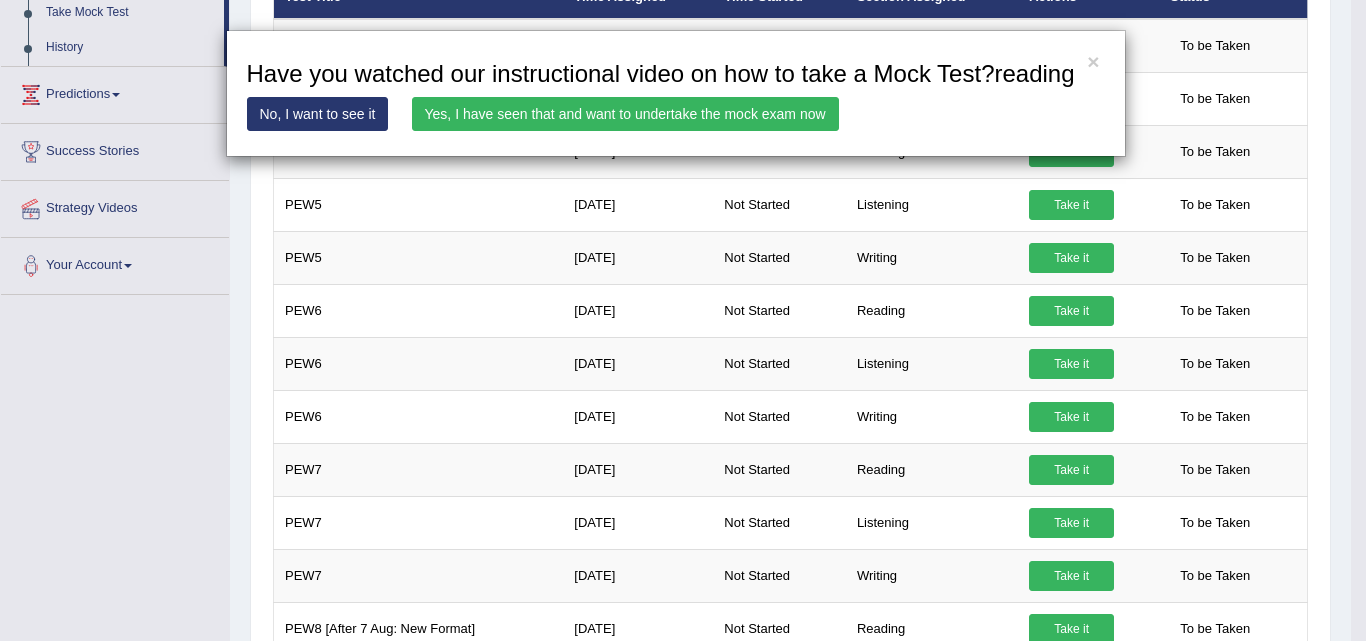 click on "Yes, I have seen that and want to undertake the mock exam now" at bounding box center [625, 114] 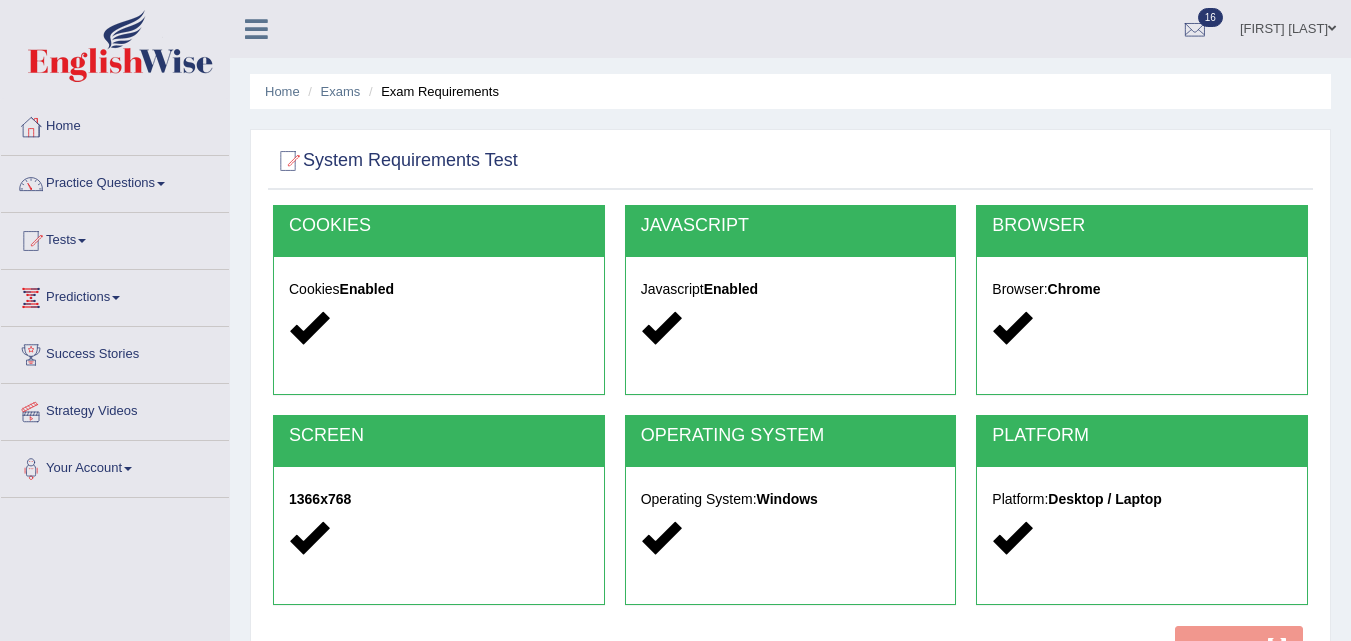 scroll, scrollTop: 0, scrollLeft: 0, axis: both 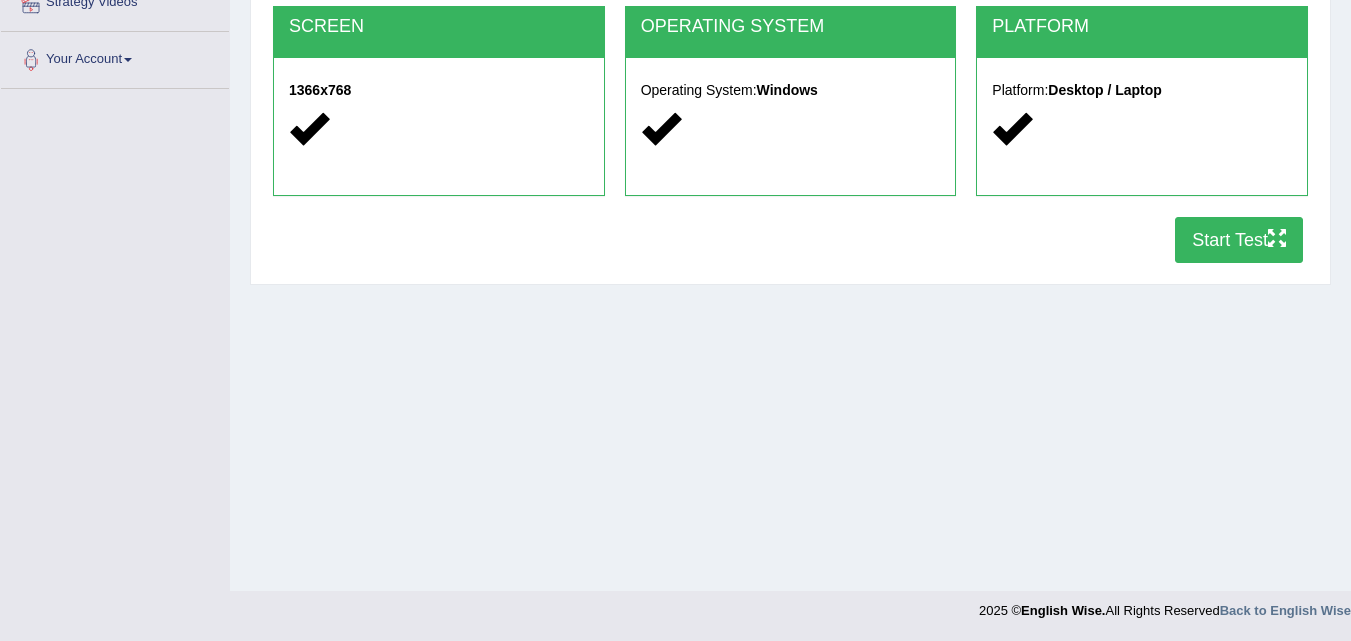 click on "Start Test" at bounding box center (1239, 240) 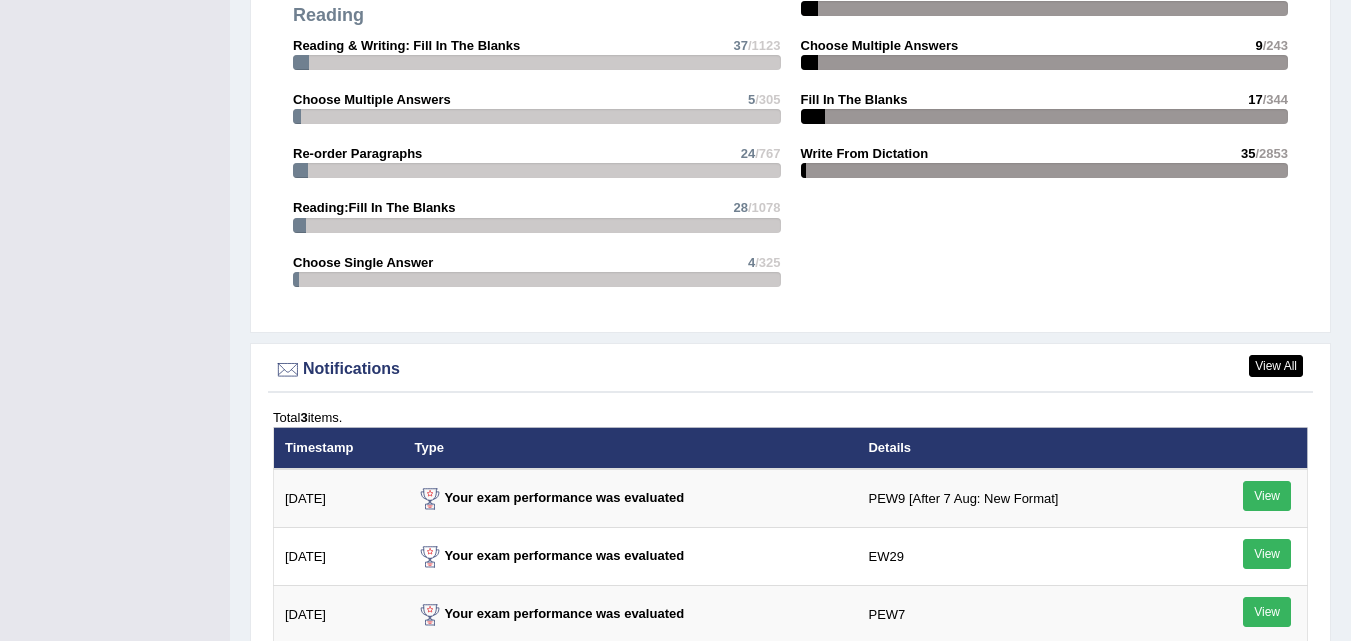 scroll, scrollTop: 0, scrollLeft: 0, axis: both 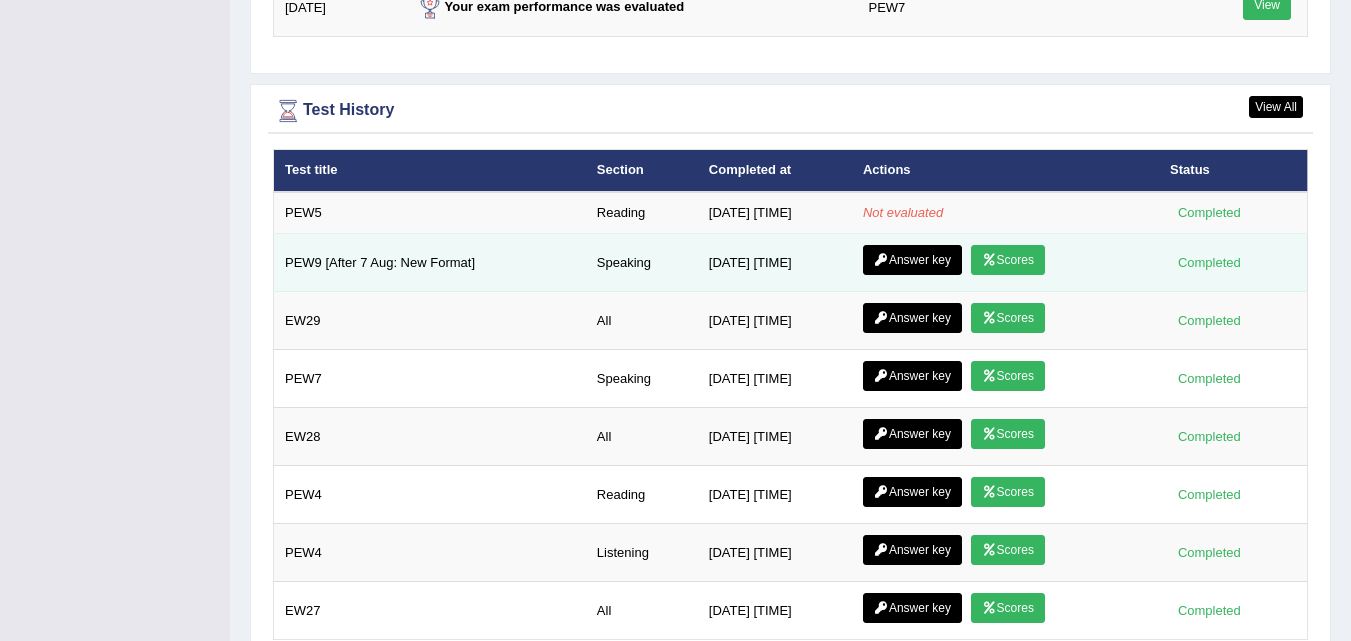 click on "Scores" at bounding box center [1008, 260] 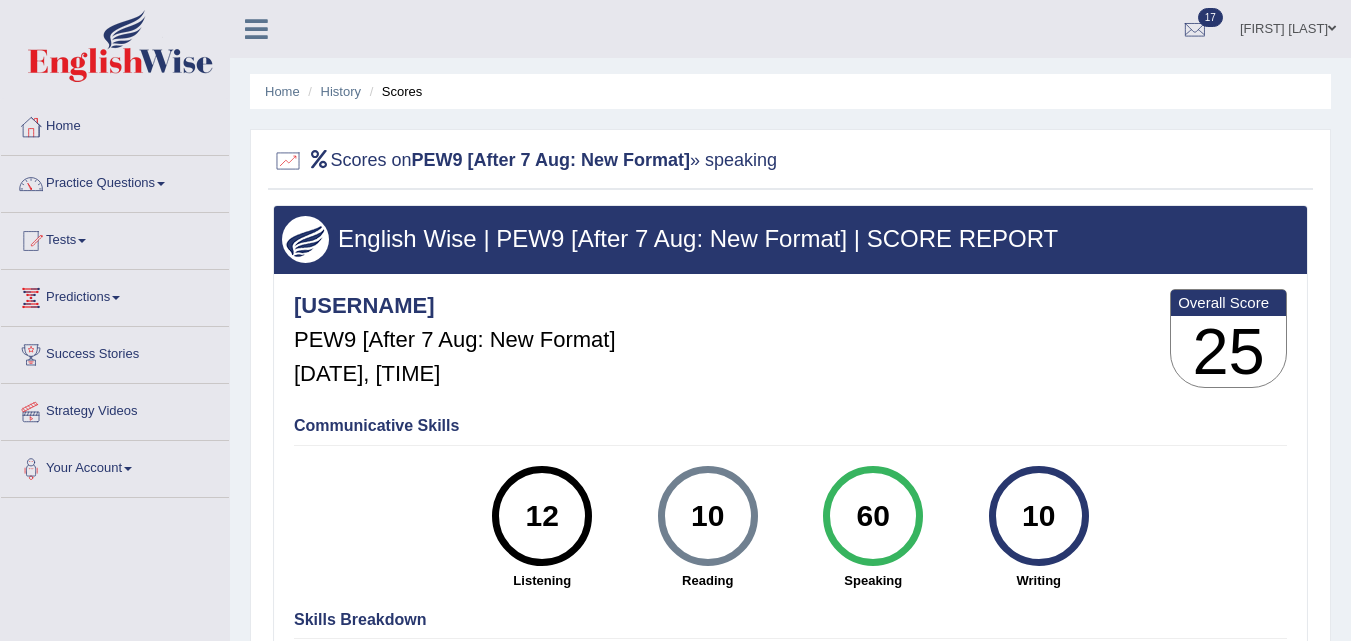 scroll, scrollTop: 0, scrollLeft: 0, axis: both 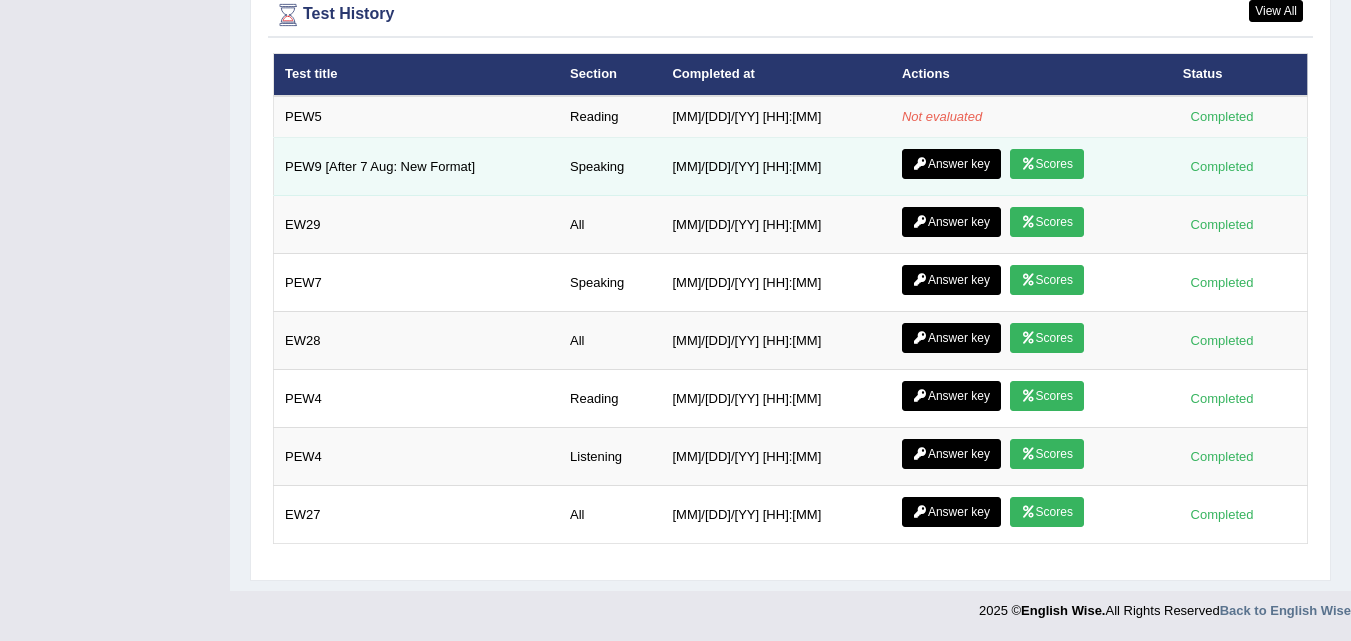 click on "Answer key" at bounding box center [951, 164] 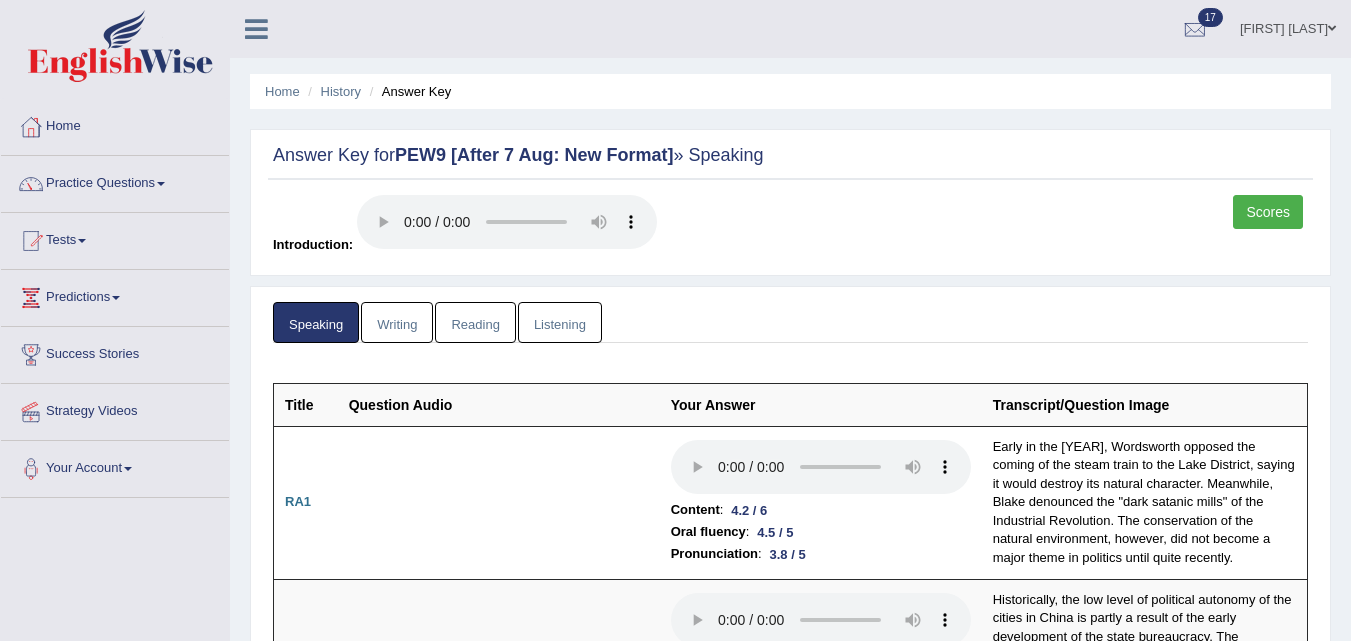scroll, scrollTop: 0, scrollLeft: 0, axis: both 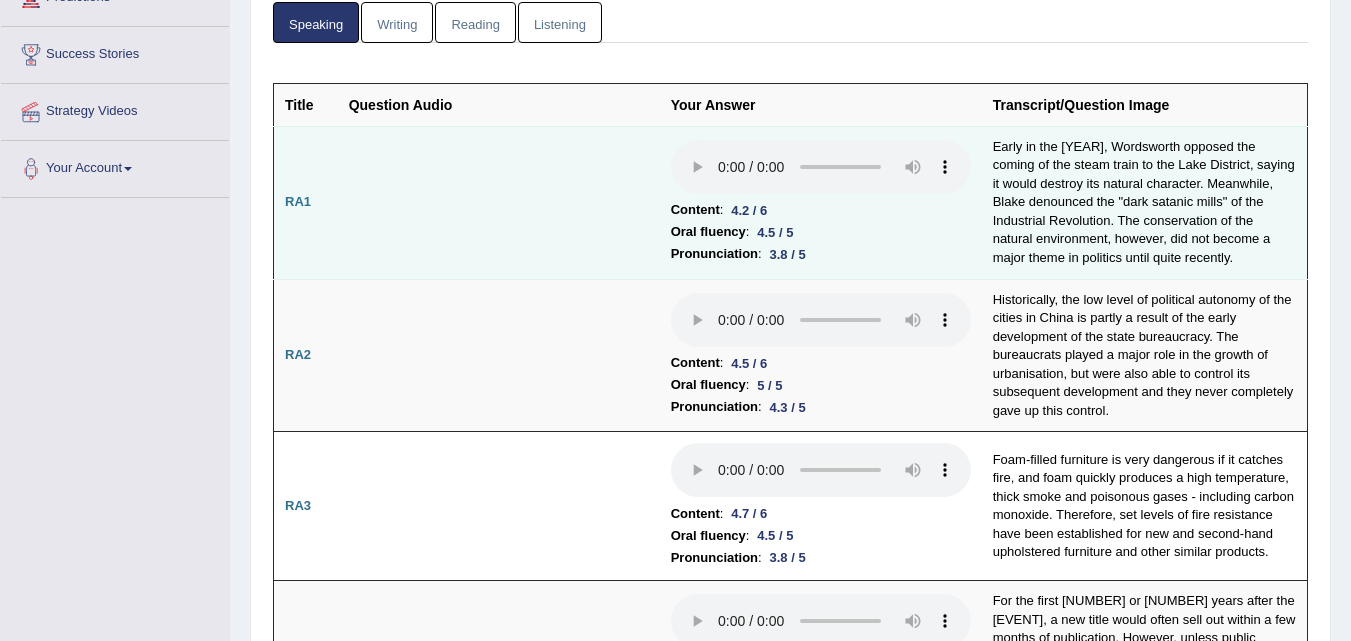 drag, startPoint x: 993, startPoint y: 143, endPoint x: 1242, endPoint y: 262, distance: 275.97464 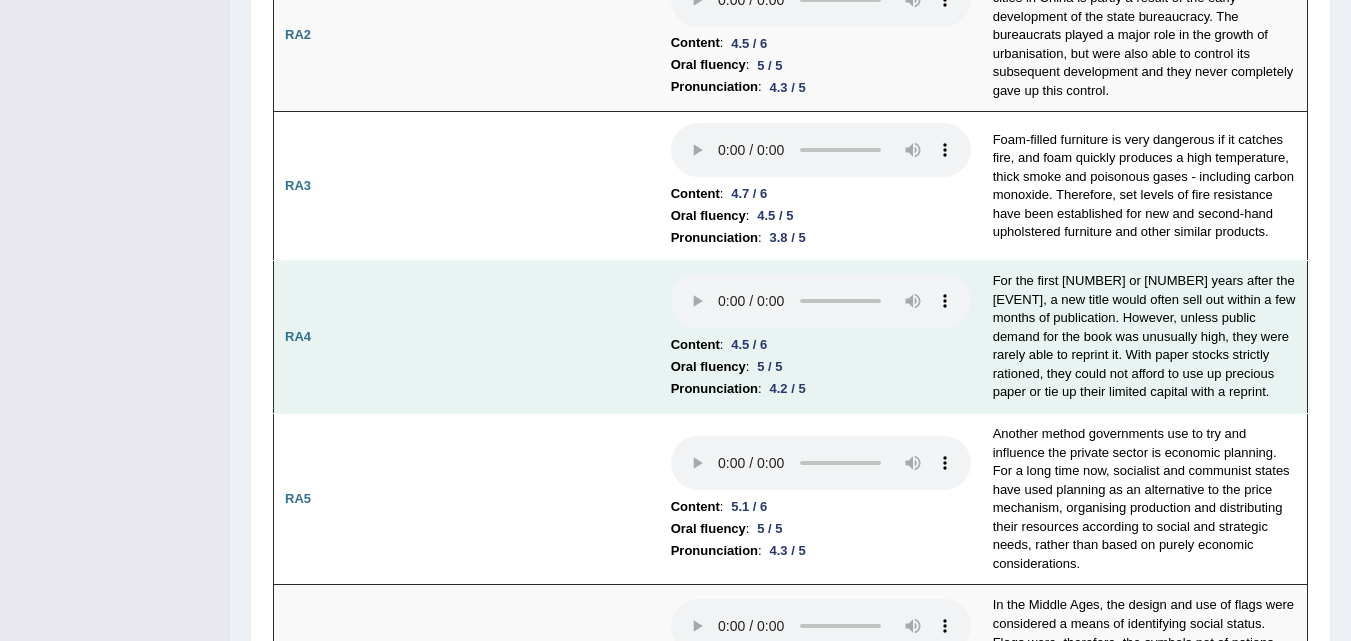 scroll, scrollTop: 700, scrollLeft: 0, axis: vertical 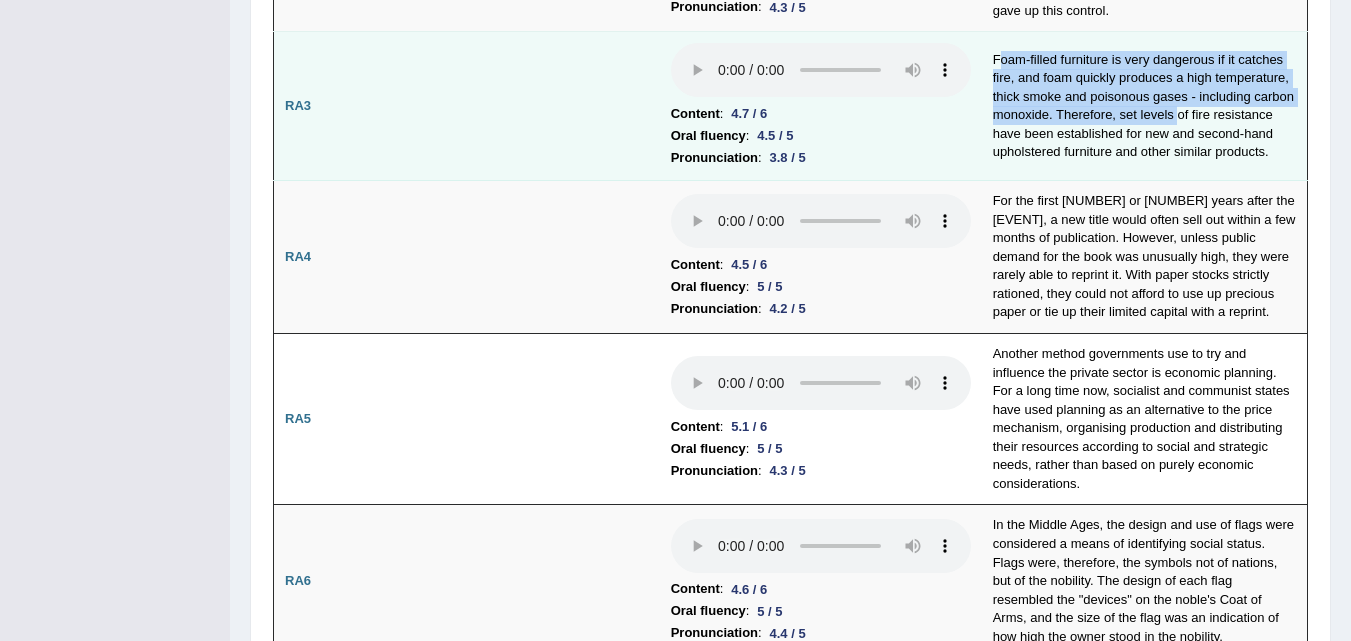 drag, startPoint x: 997, startPoint y: 61, endPoint x: 1177, endPoint y: 113, distance: 187.36061 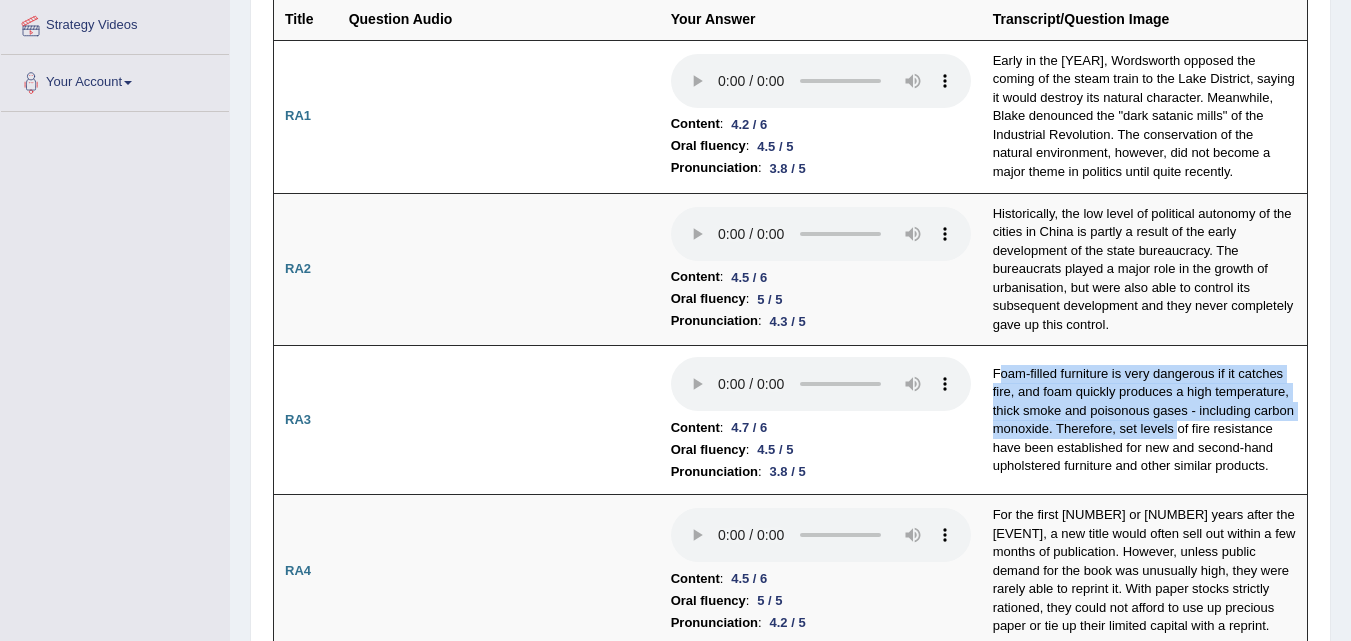 scroll, scrollTop: 100, scrollLeft: 0, axis: vertical 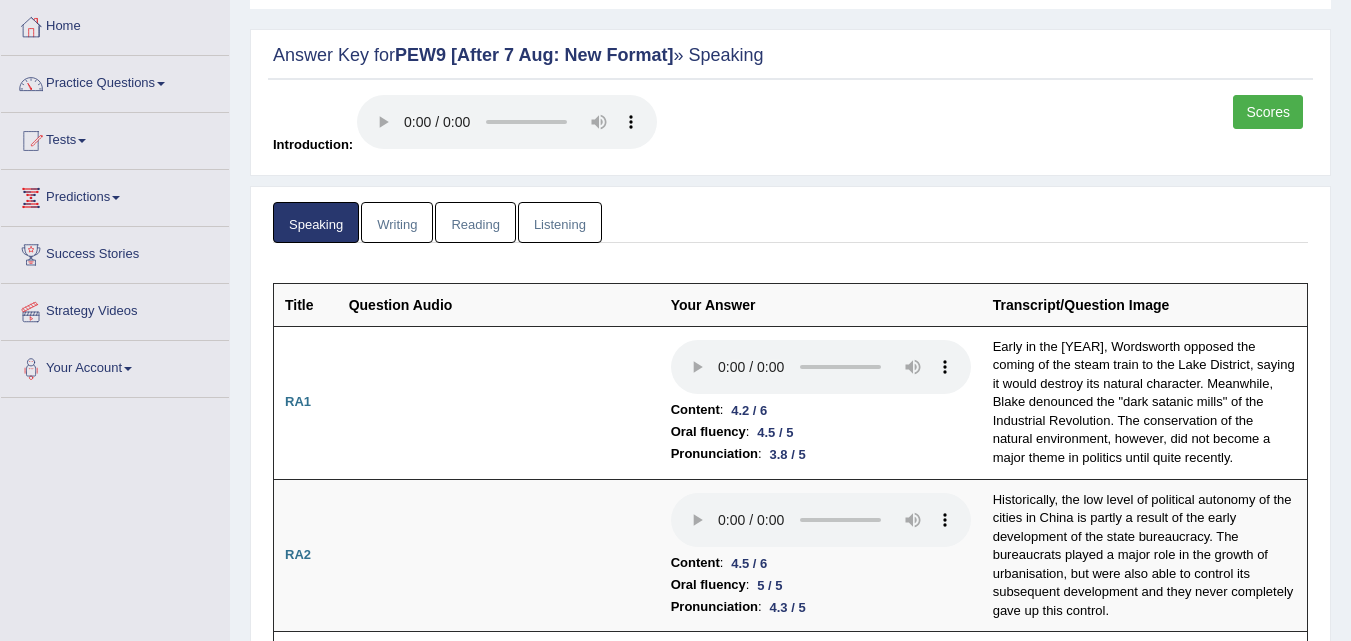 click on "Speaking
Writing
Reading
Listening" at bounding box center [790, 222] 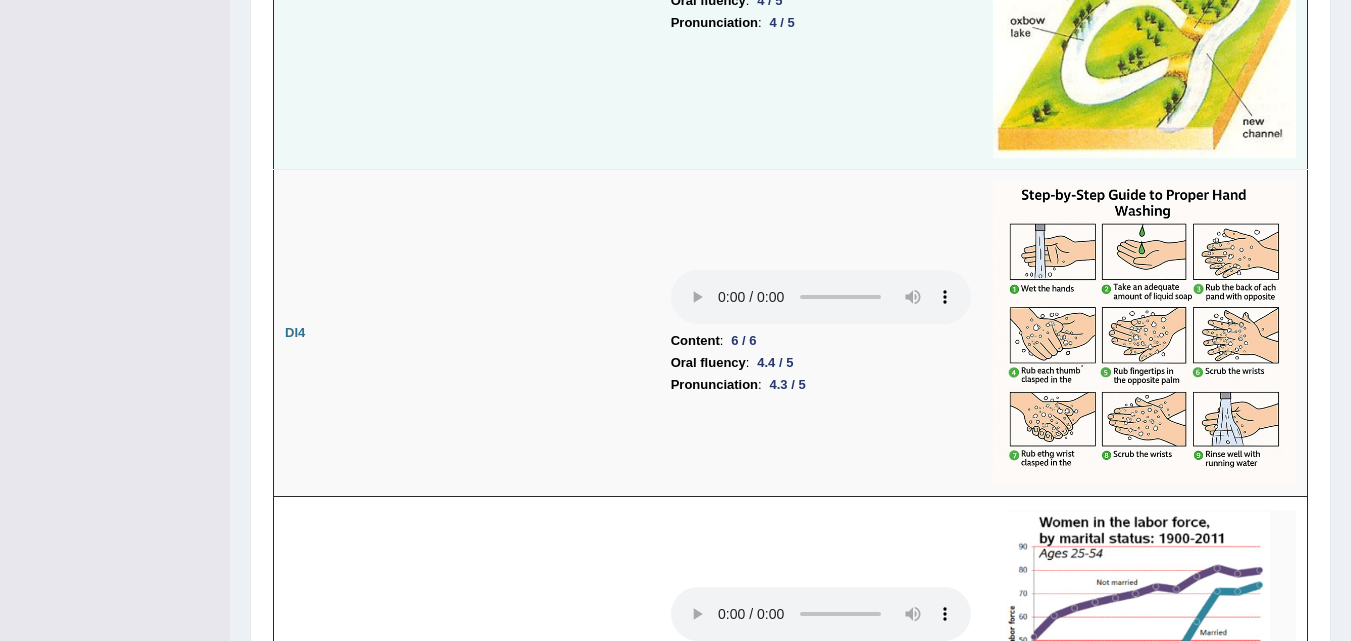scroll, scrollTop: 3500, scrollLeft: 0, axis: vertical 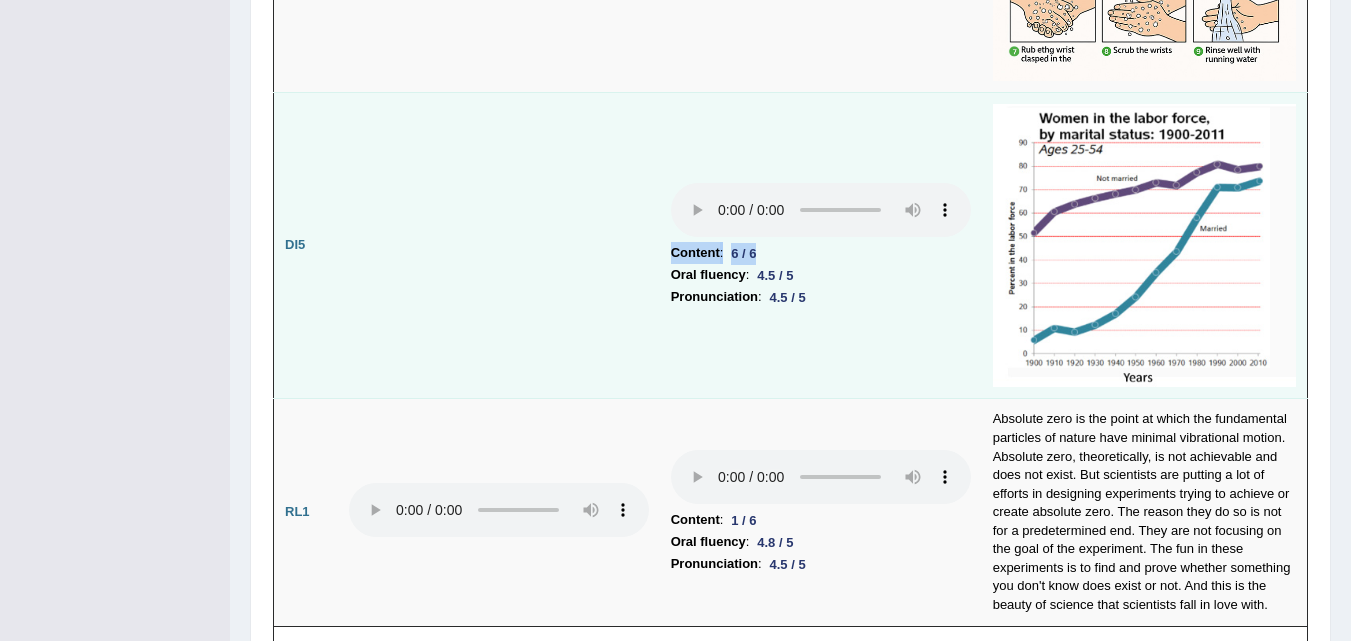 drag, startPoint x: 768, startPoint y: 241, endPoint x: 683, endPoint y: 242, distance: 85.00588 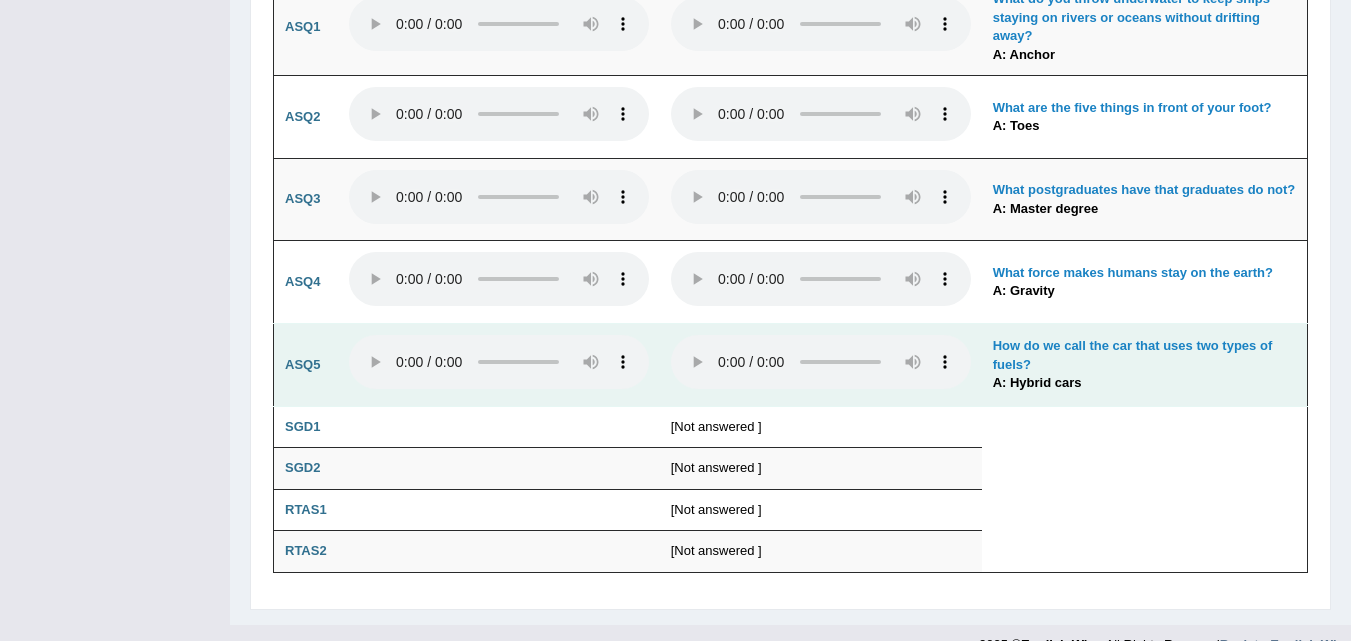scroll, scrollTop: 5031, scrollLeft: 0, axis: vertical 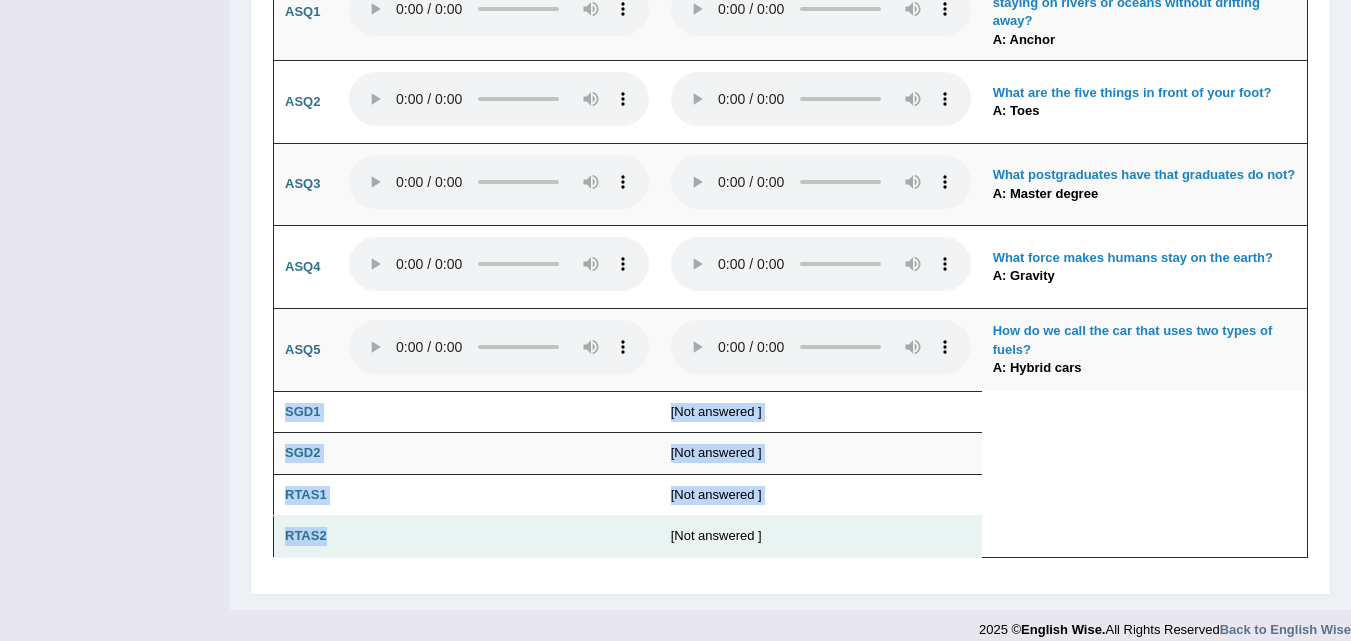drag, startPoint x: 285, startPoint y: 396, endPoint x: 474, endPoint y: 535, distance: 234.61032 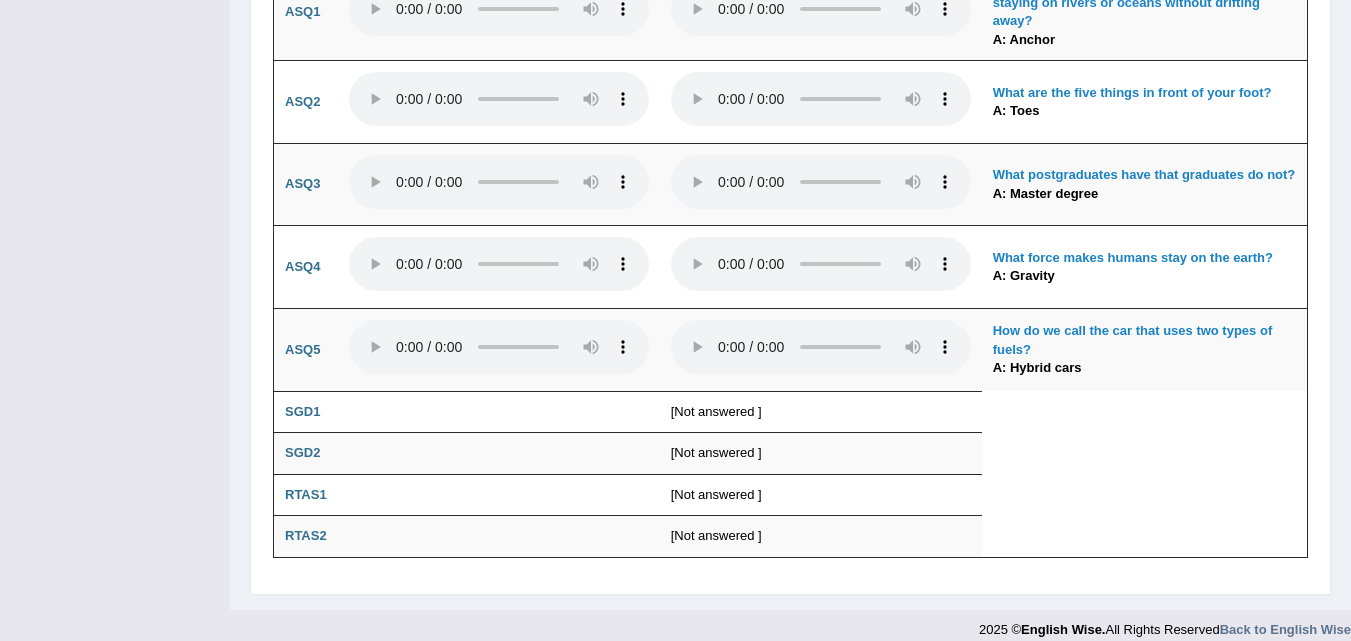 click on "Toggle navigation
Home
Practice Questions   Speaking Practice Read Aloud
Repeat Sentence
Describe Image
Re-tell Lecture
Answer Short Question
Summarize Group Discussion
Respond To A Situation
Writing Practice  Summarize Written Text
Write Essay
Reading Practice  Reading & Writing: Fill In The Blanks
Choose Multiple Answers
Re-order Paragraphs
Fill In The Blanks
Choose Single Answer
Listening Practice  Summarize Spoken Text
Highlight Incorrect Words
Highlight Correct Summary
Select Missing Word
Choose Single Answer
Choose Multiple Answers
Fill In The Blanks
Write From Dictation
Pronunciation
Tests  Take Practice Sectional Test
Take Mock Test" at bounding box center (675, -2191) 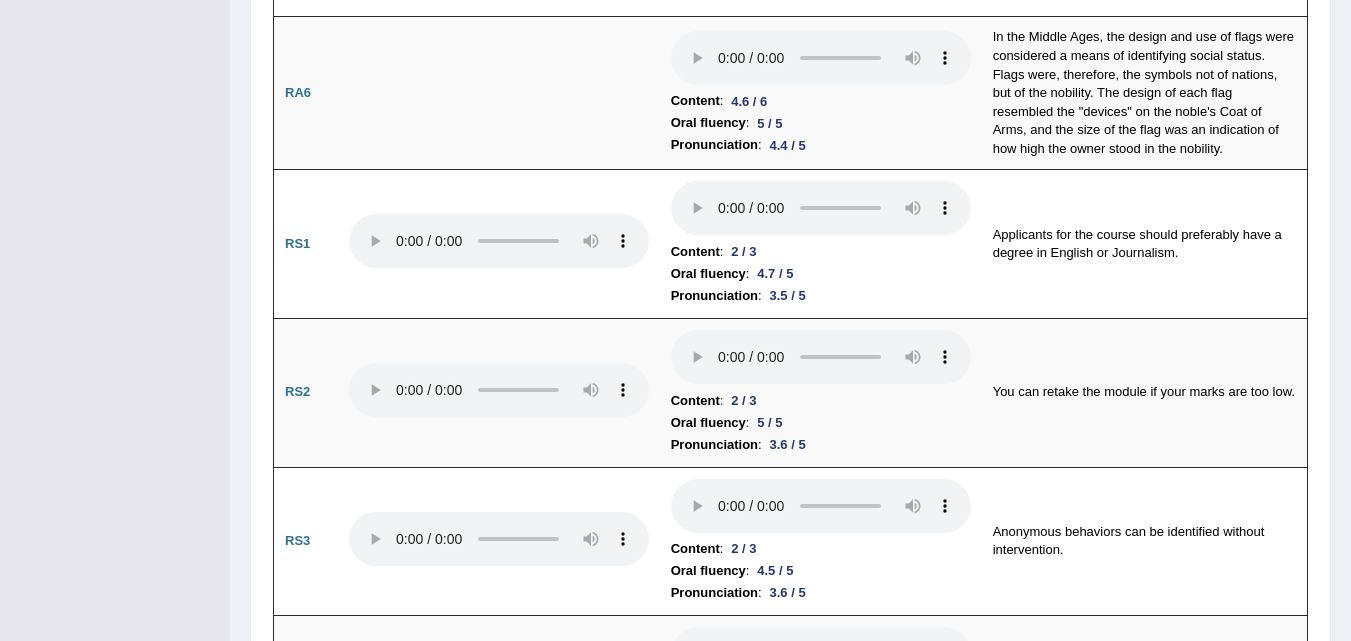 scroll, scrollTop: 731, scrollLeft: 0, axis: vertical 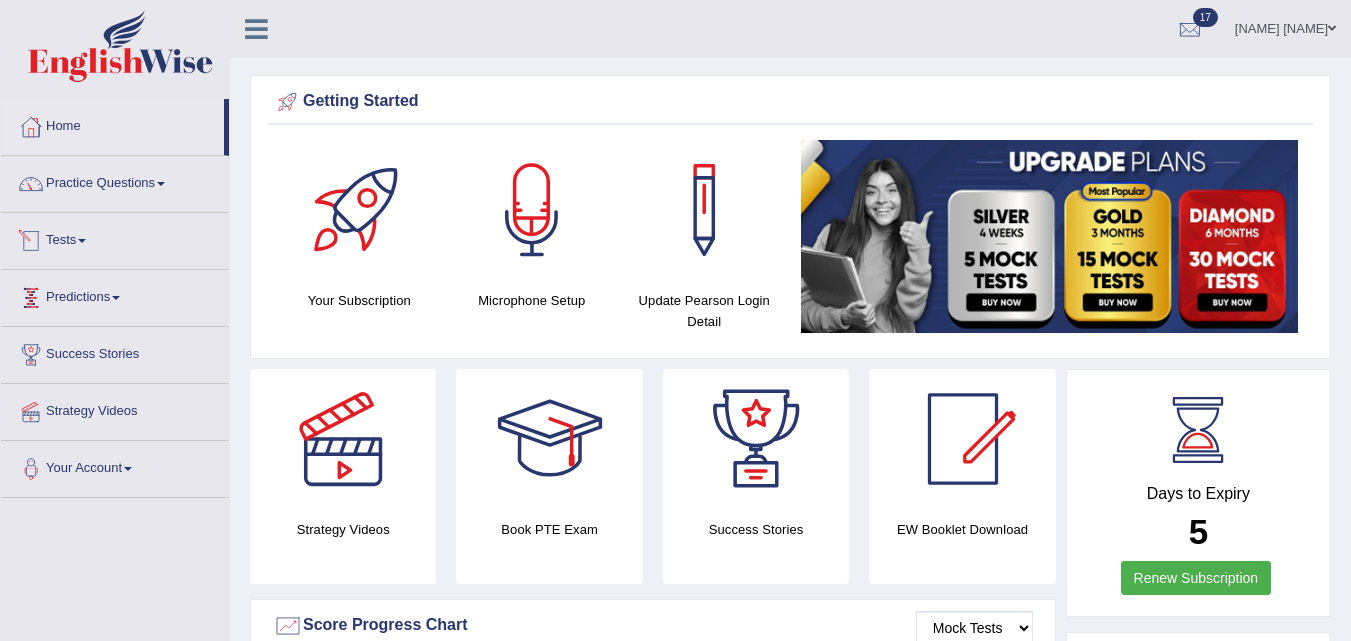 click on "Tests" at bounding box center (115, 238) 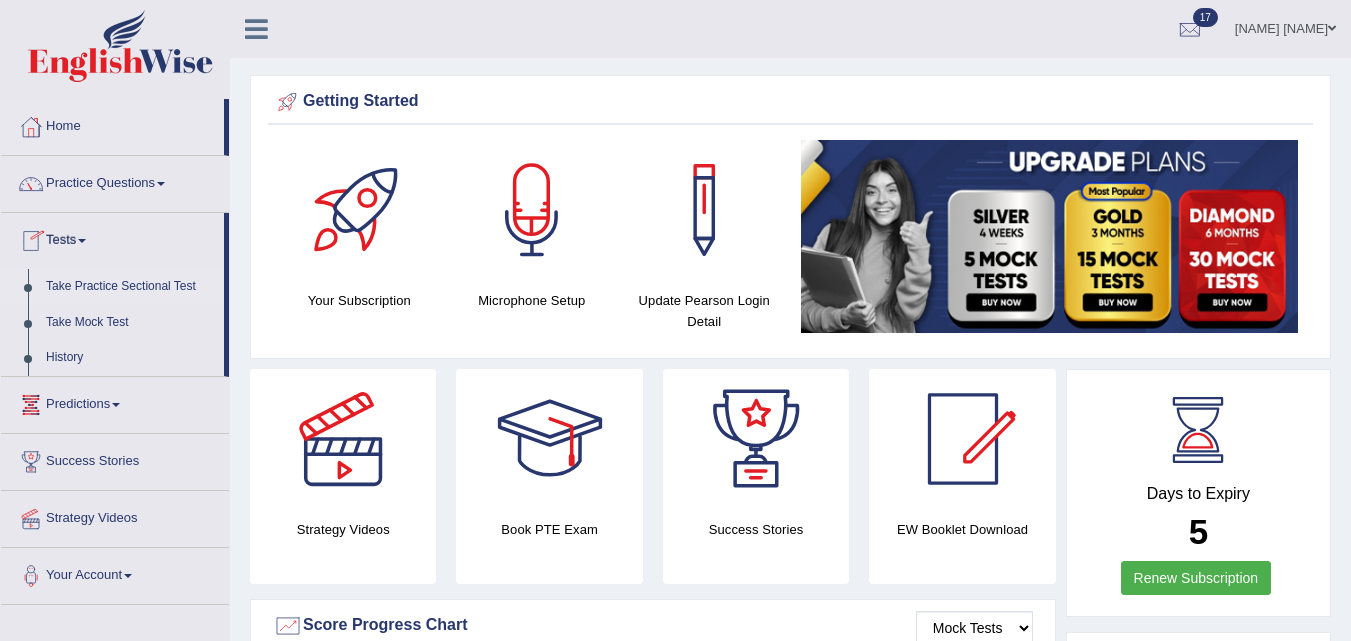 click on "Take Practice Sectional Test" at bounding box center [130, 287] 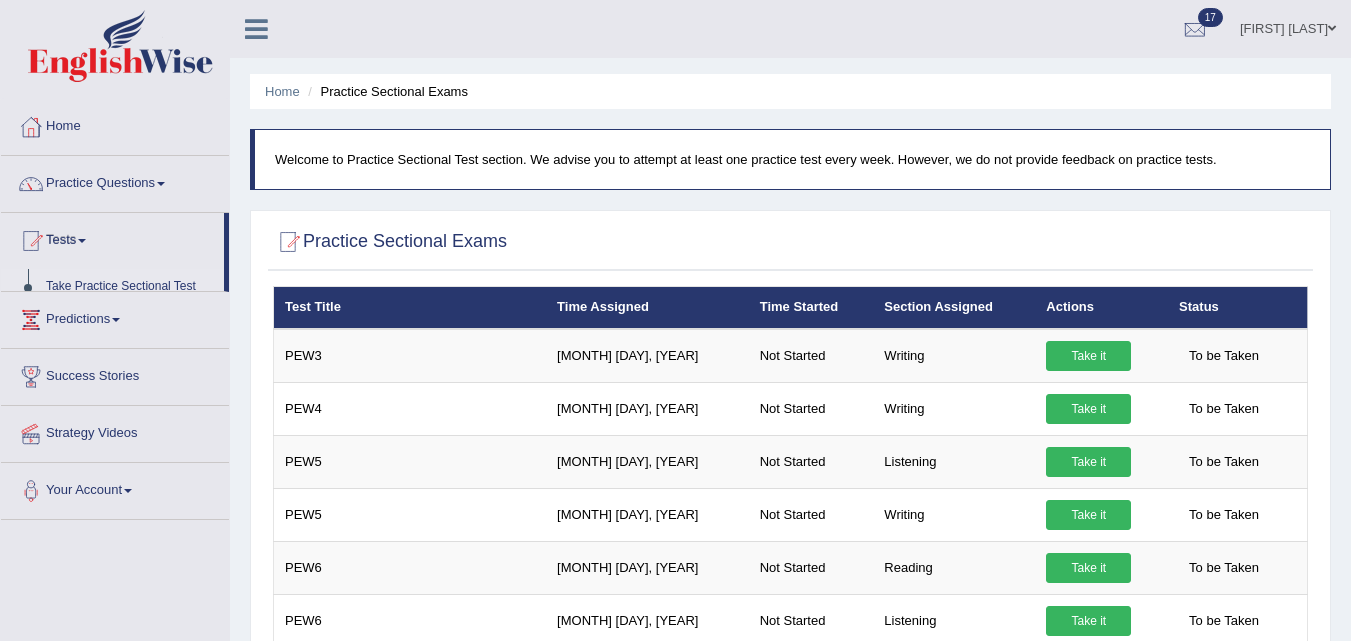 scroll, scrollTop: 0, scrollLeft: 0, axis: both 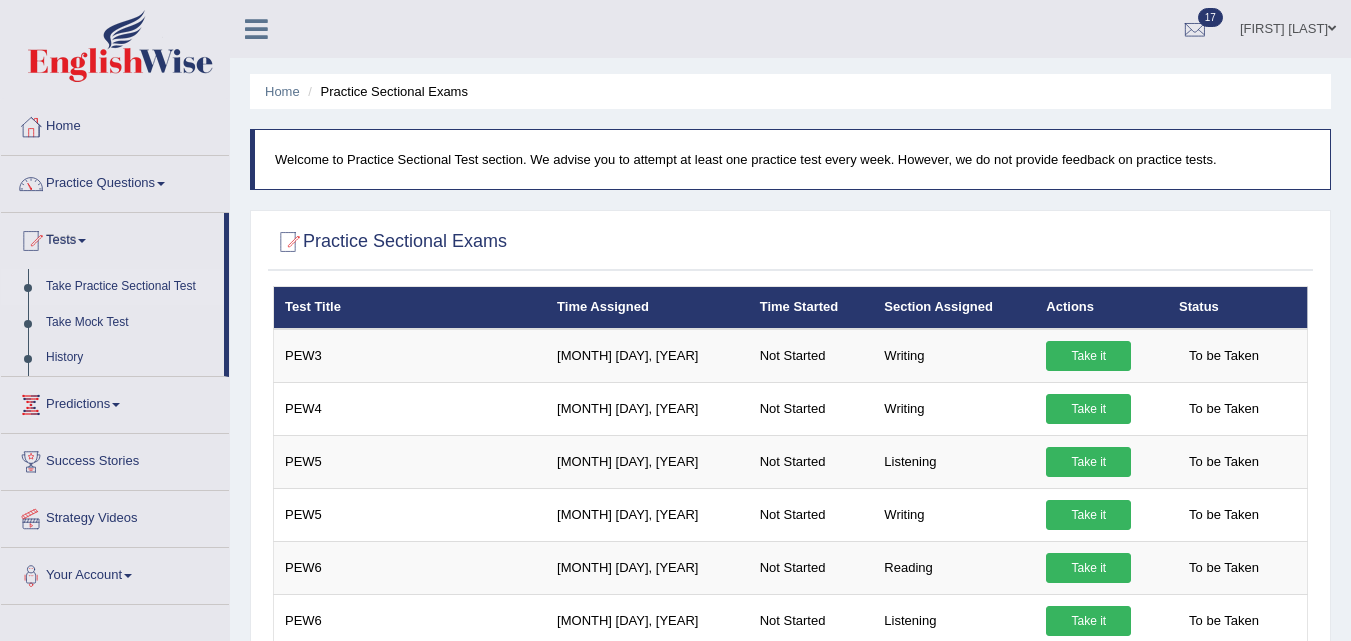 click on "[NAME] [NAME]" at bounding box center [1288, 26] 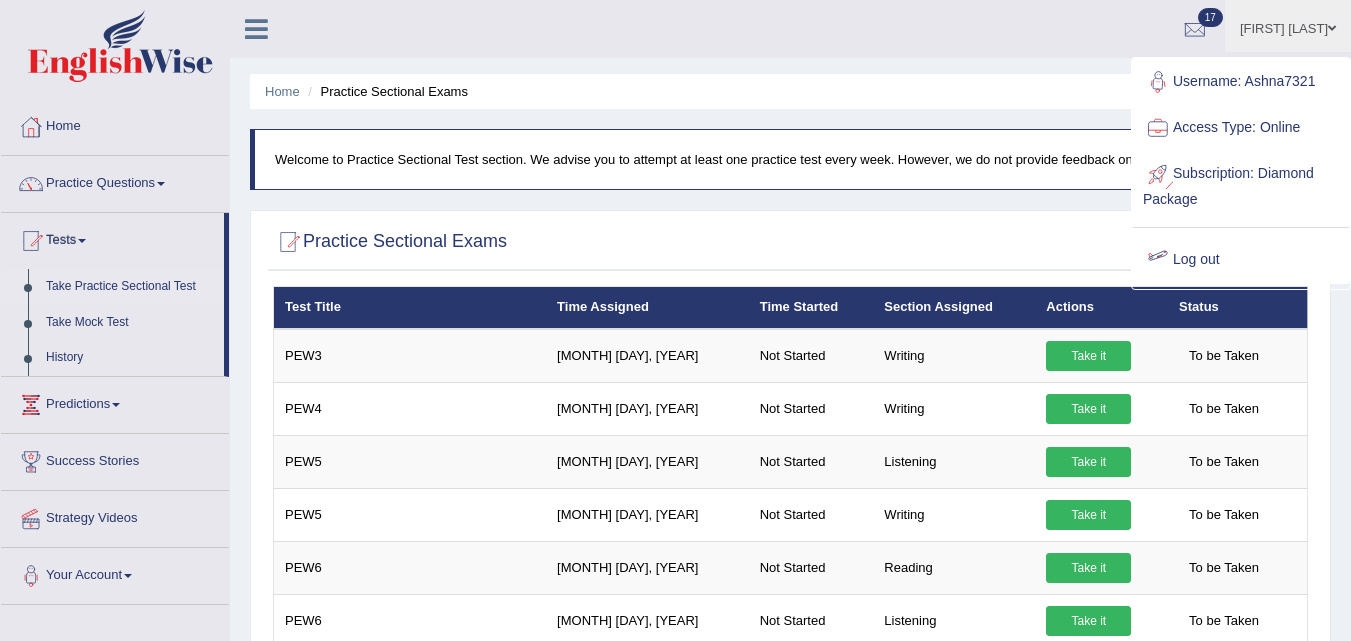 click on "Log out" at bounding box center (1241, 260) 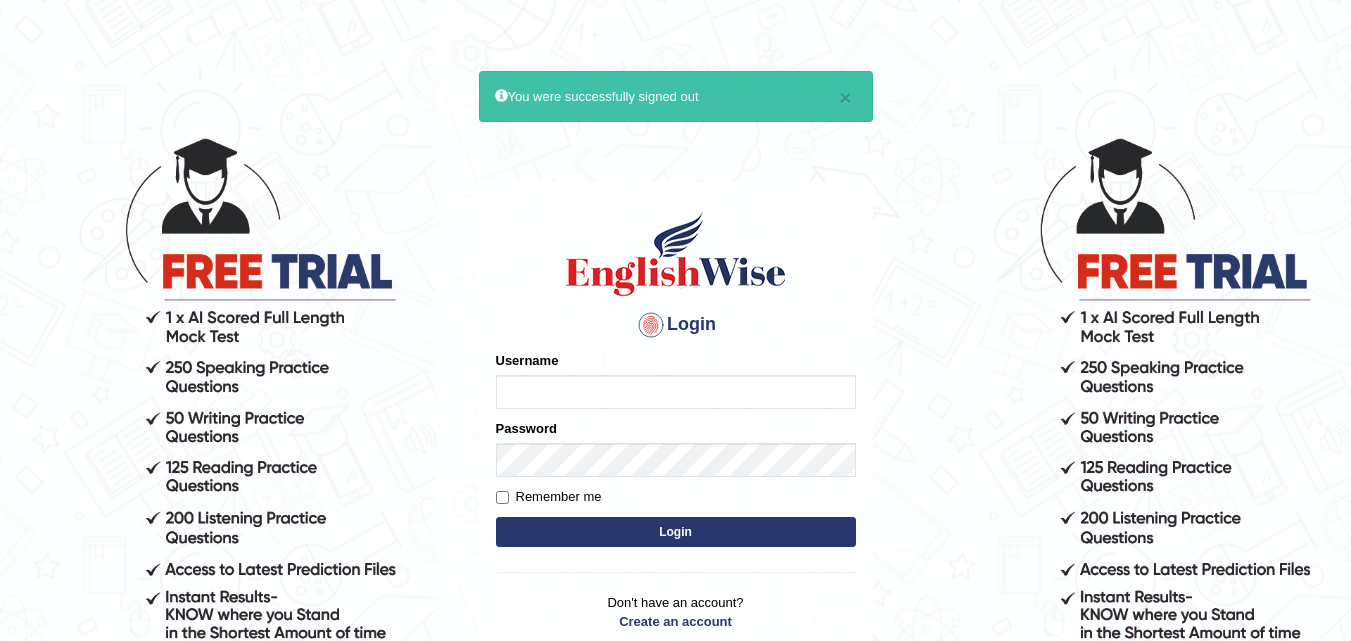 scroll, scrollTop: 0, scrollLeft: 0, axis: both 